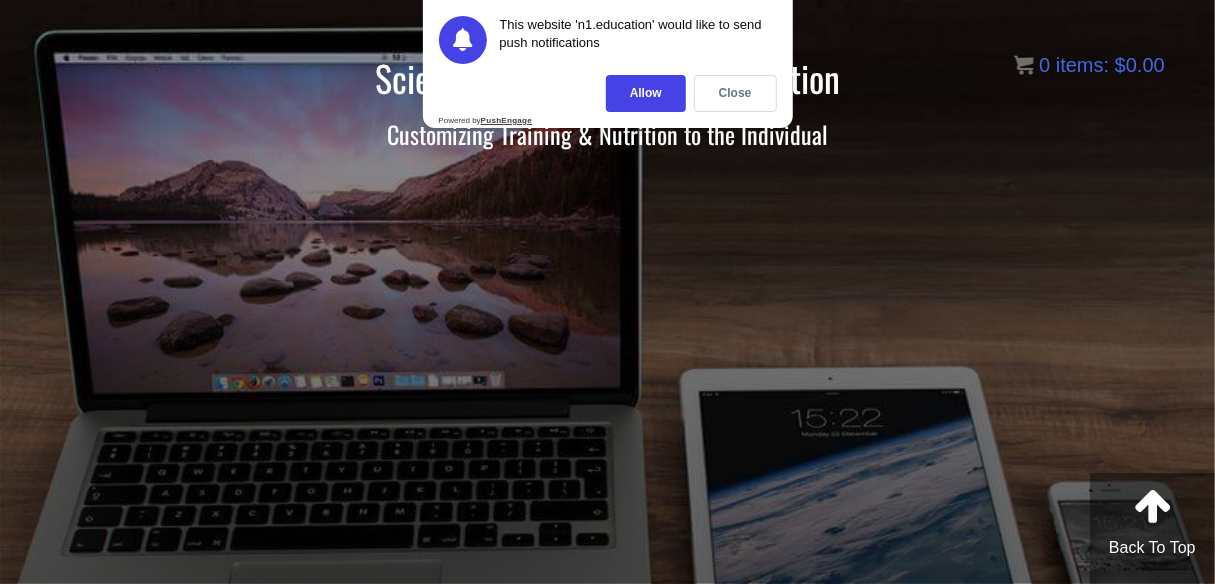 scroll, scrollTop: 152, scrollLeft: 0, axis: vertical 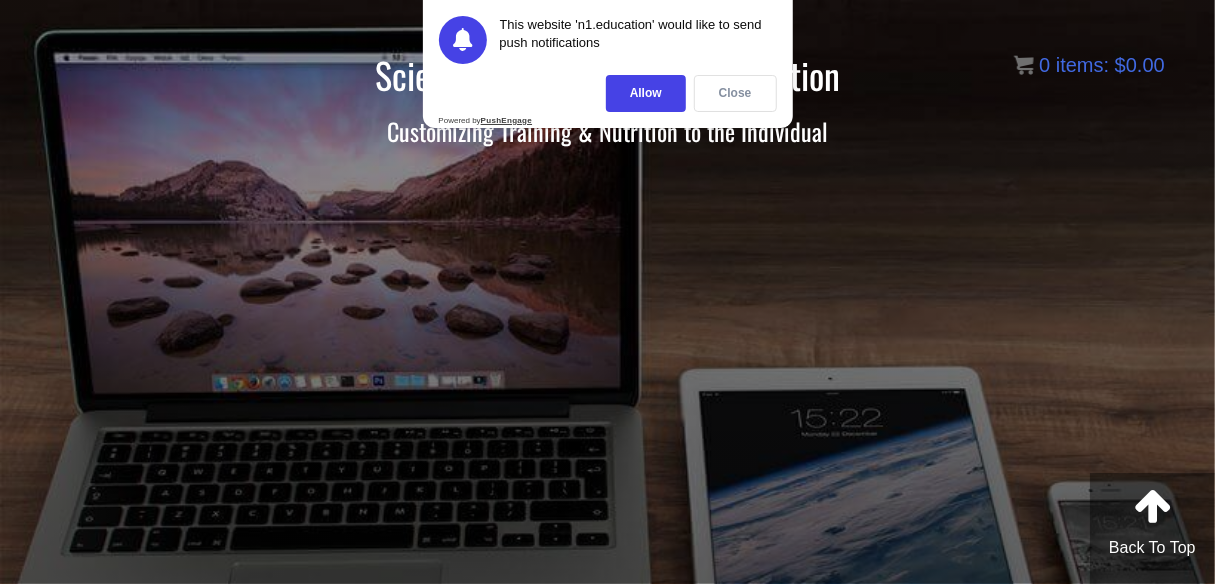 click on "Close" at bounding box center [735, 93] 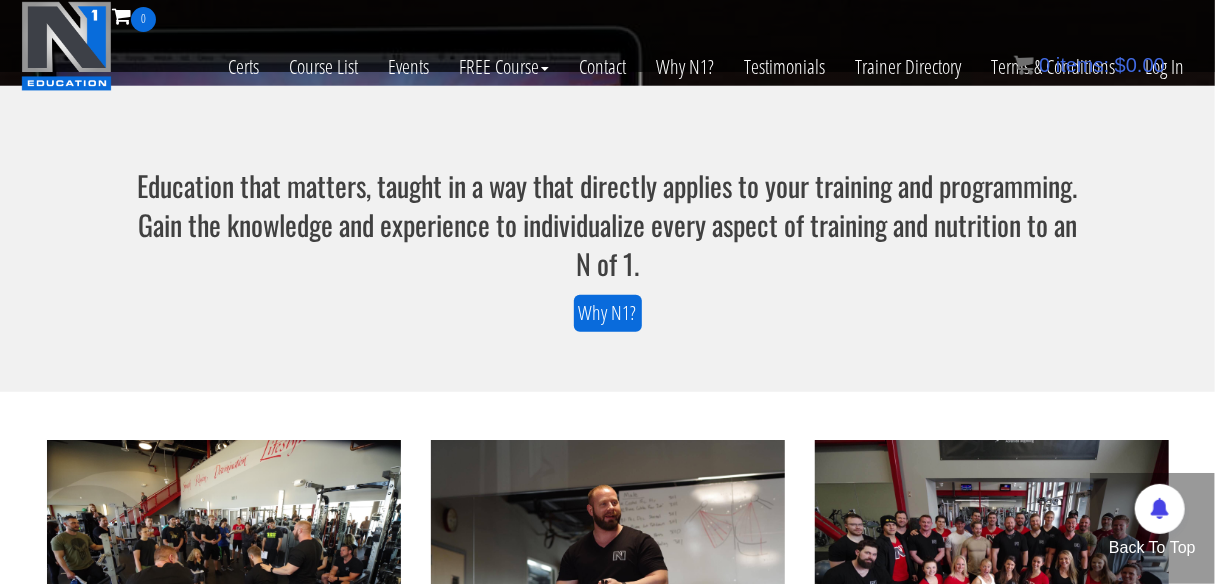 scroll, scrollTop: 0, scrollLeft: 0, axis: both 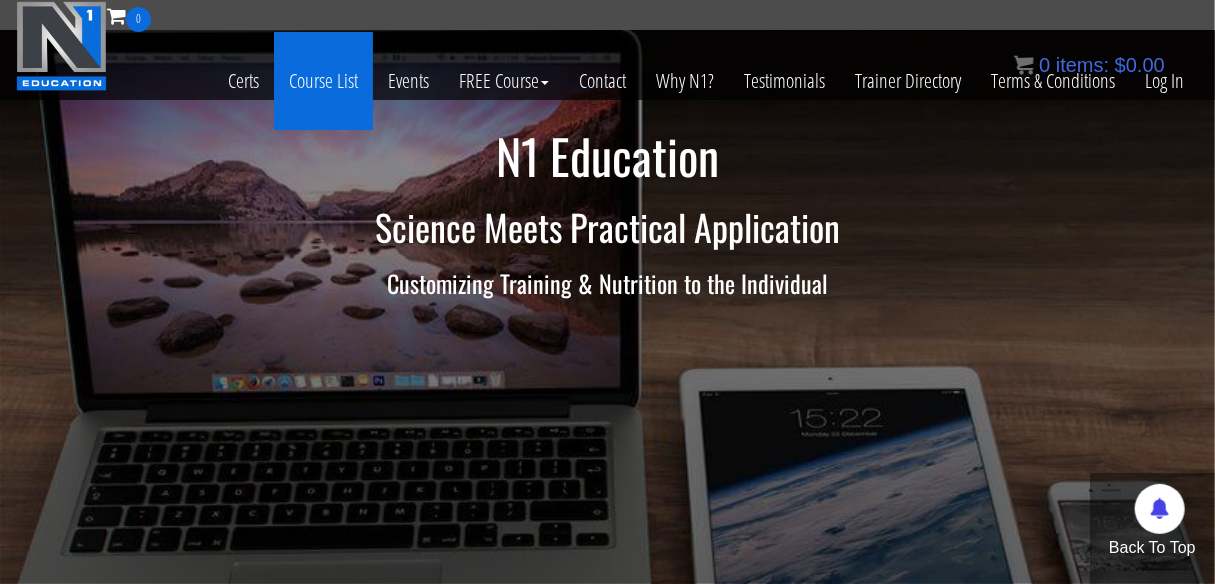 click on "Course List" at bounding box center [323, 81] 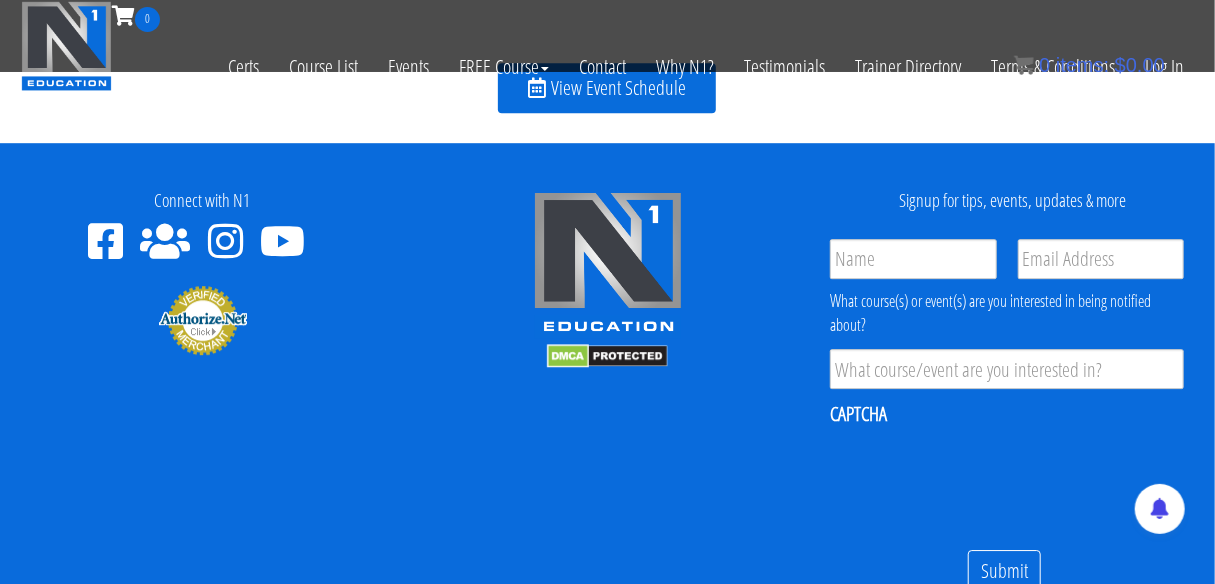 scroll, scrollTop: 2566, scrollLeft: 0, axis: vertical 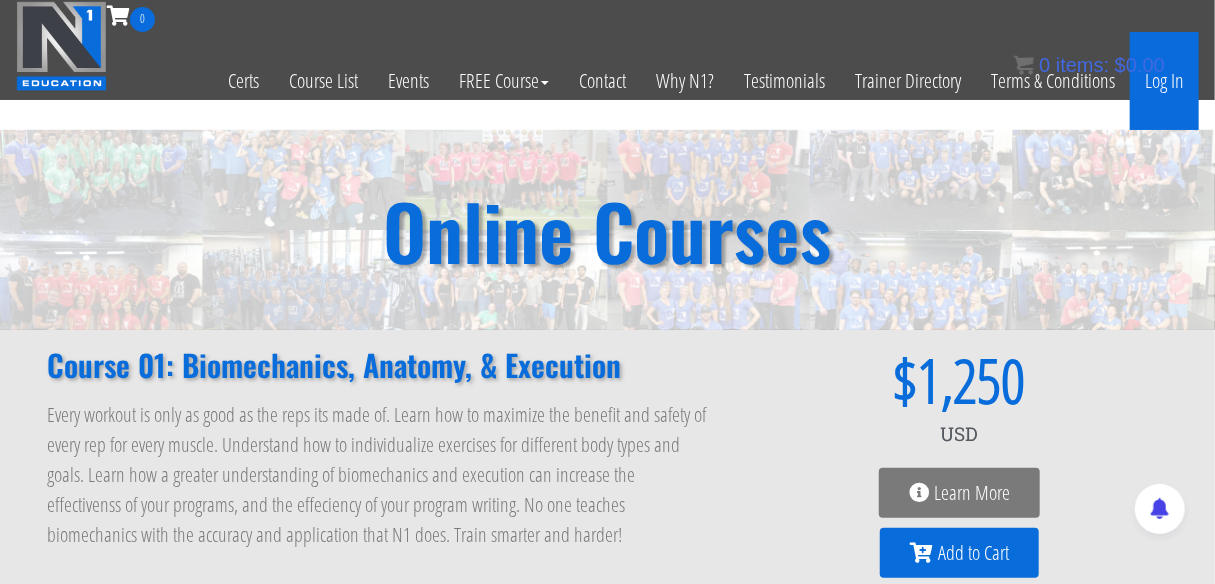 click on "Log In" at bounding box center (1164, 81) 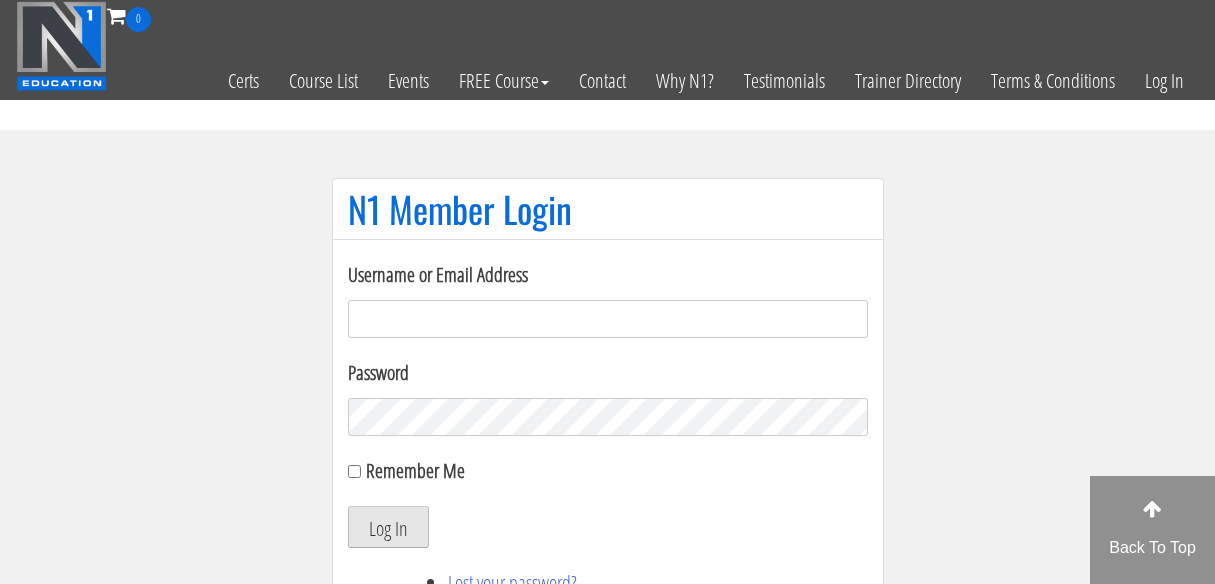 type on "jgs222@casemails.com" 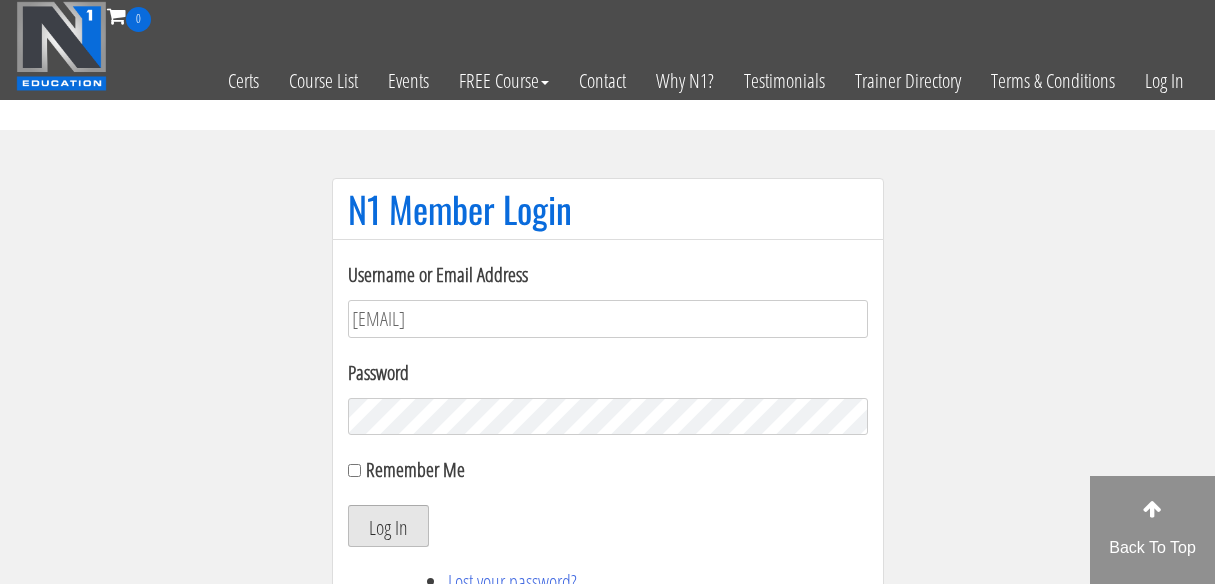 scroll, scrollTop: 0, scrollLeft: 0, axis: both 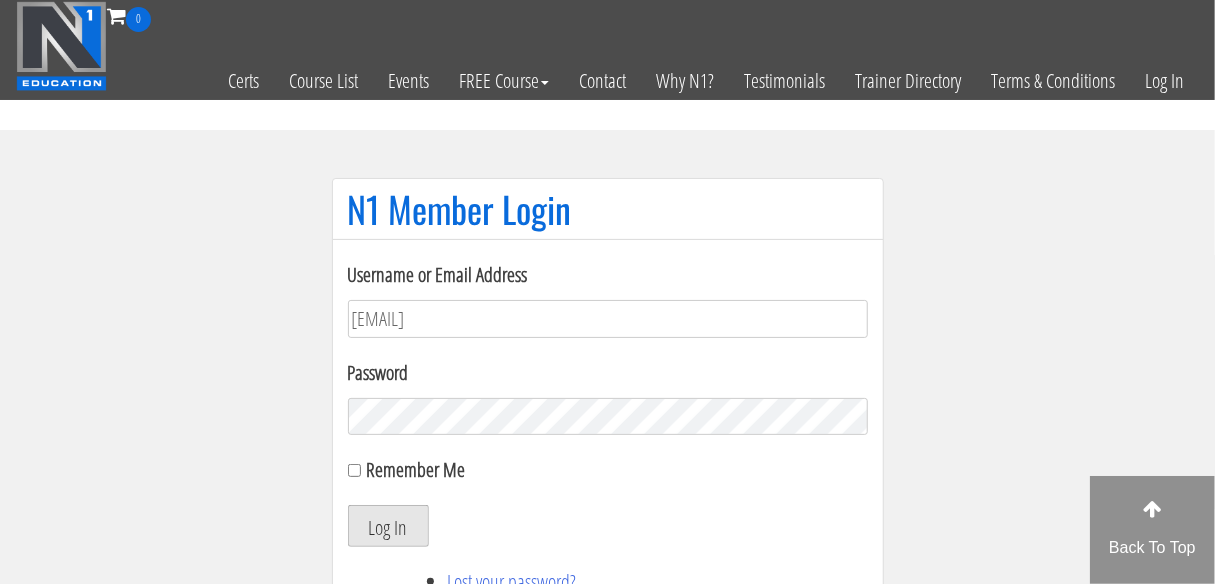 click on "Log In" at bounding box center (388, 526) 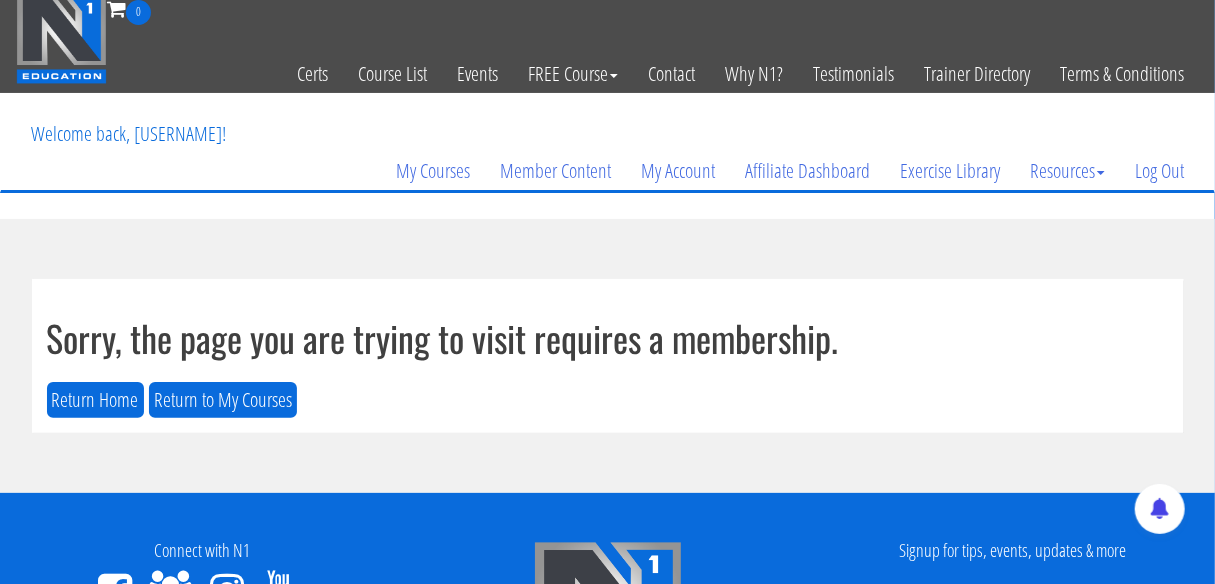 scroll, scrollTop: 0, scrollLeft: 0, axis: both 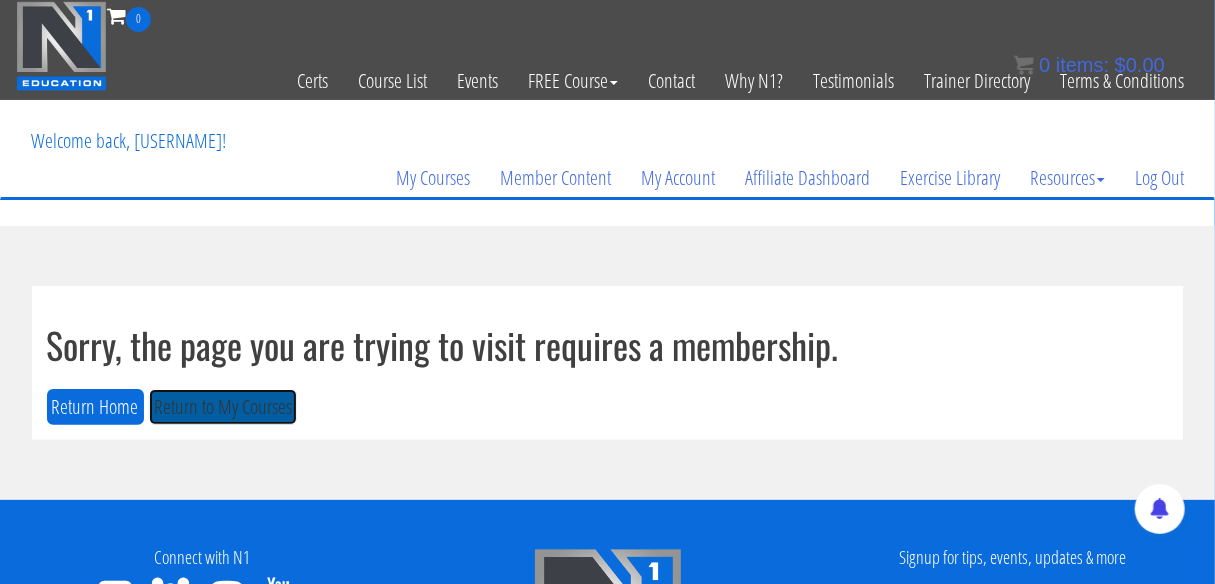 click on "Return to My Courses" at bounding box center [223, 407] 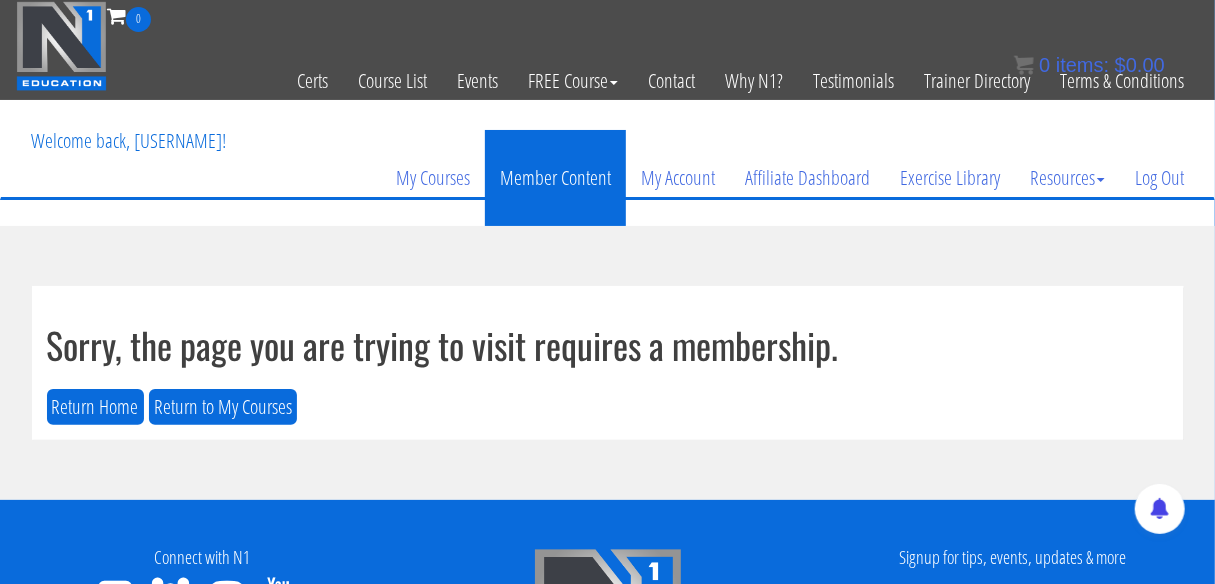 click on "Member Content" at bounding box center (555, 178) 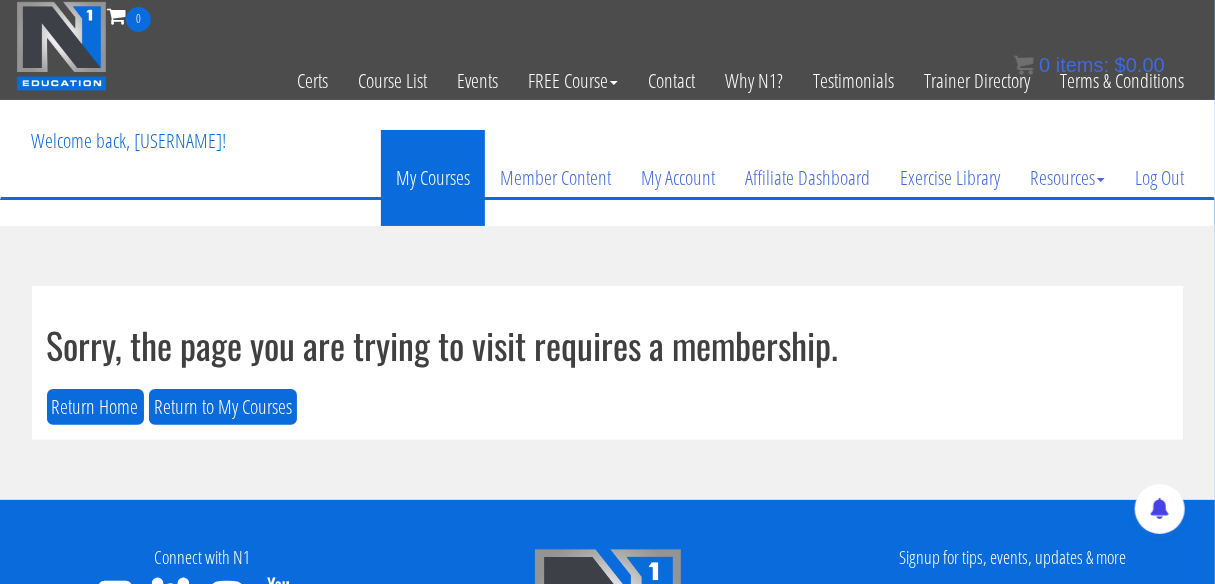 click on "My Courses" at bounding box center [433, 178] 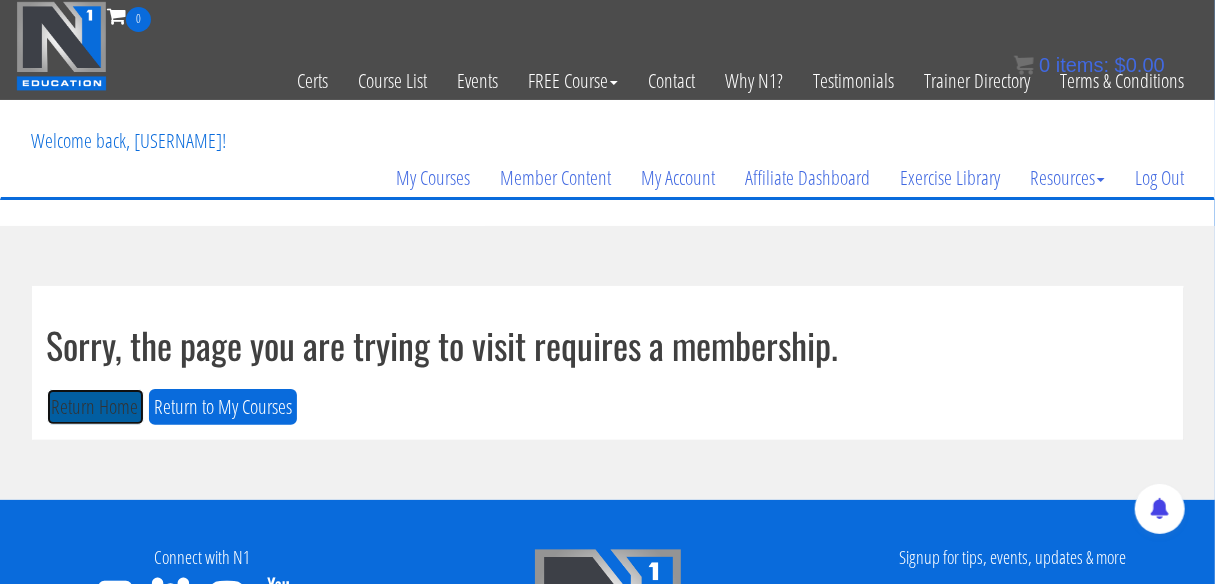 click on "Return Home" at bounding box center (95, 407) 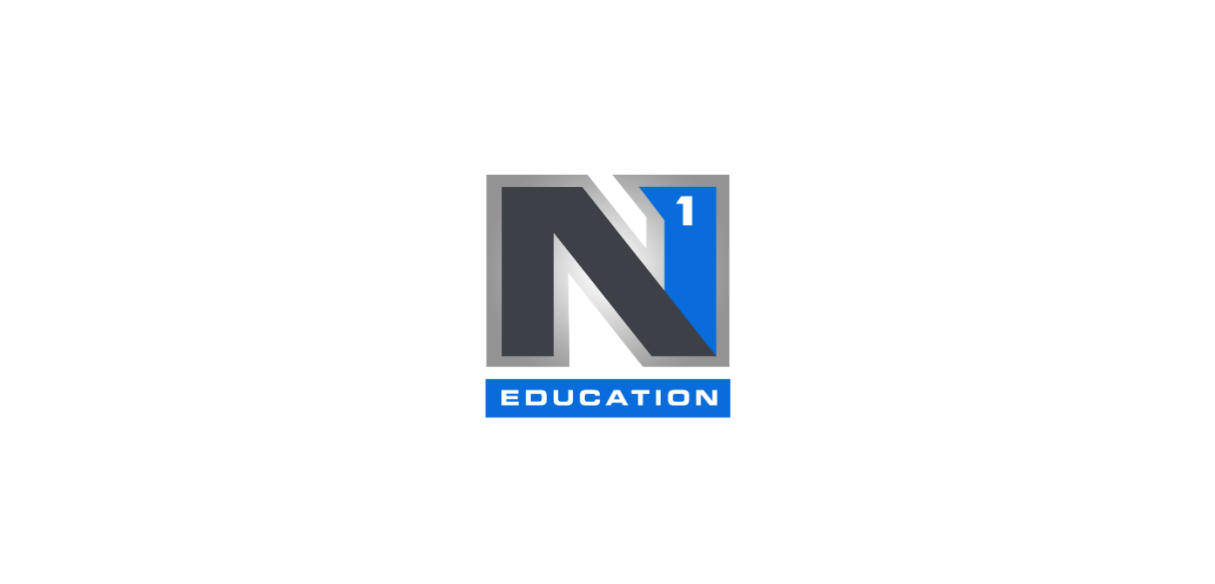 scroll, scrollTop: 0, scrollLeft: 0, axis: both 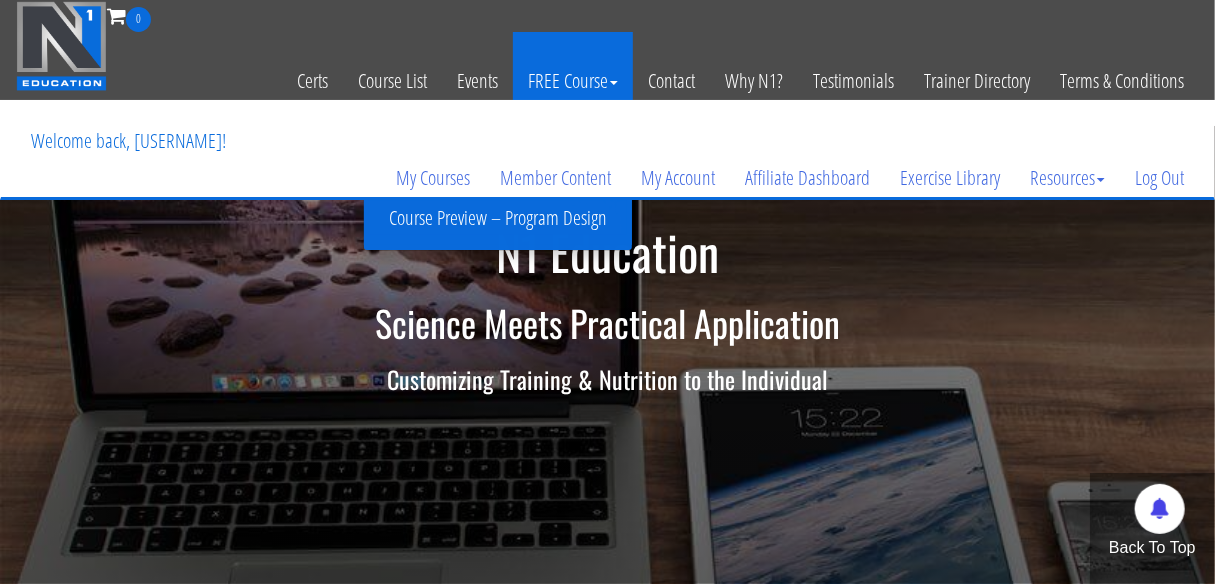 click on "FREE Course" at bounding box center [573, 81] 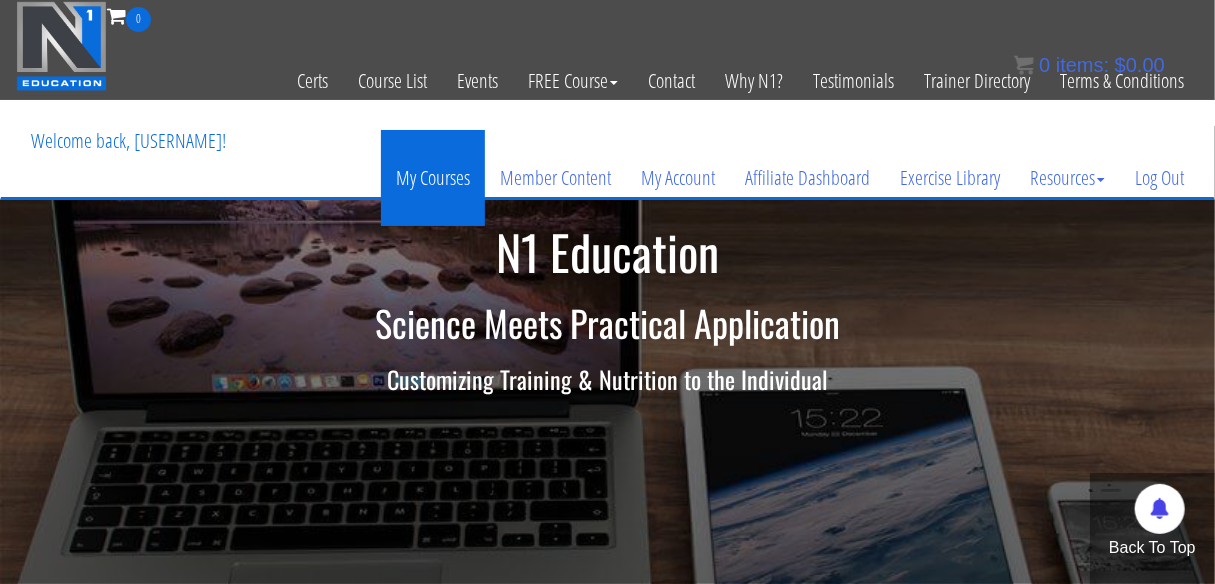 click on "My Courses" at bounding box center [433, 178] 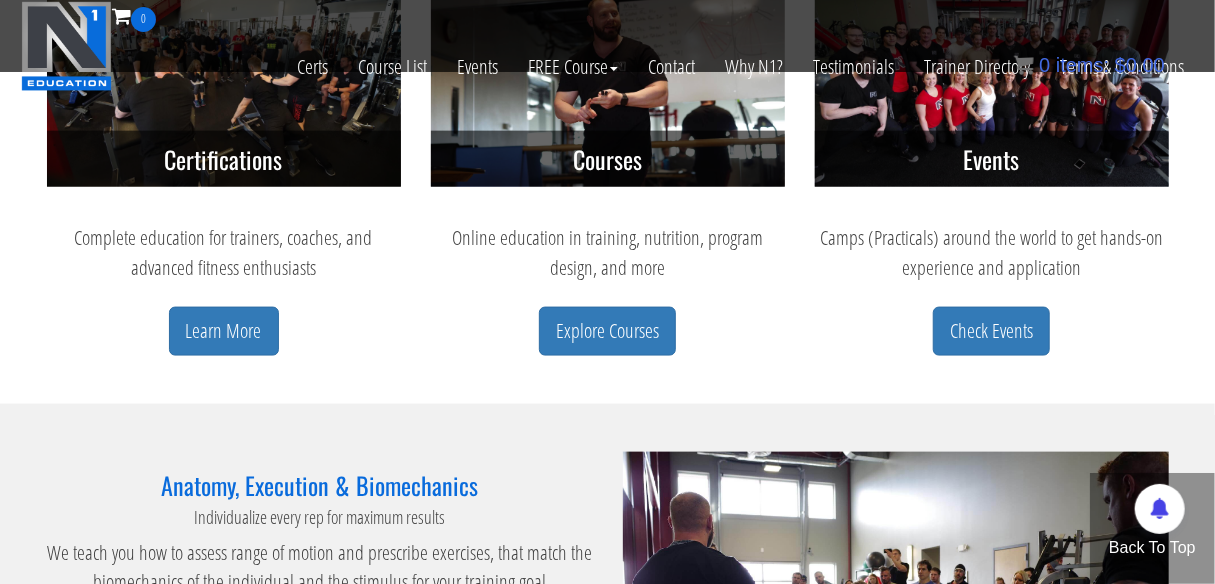 scroll, scrollTop: 1109, scrollLeft: 0, axis: vertical 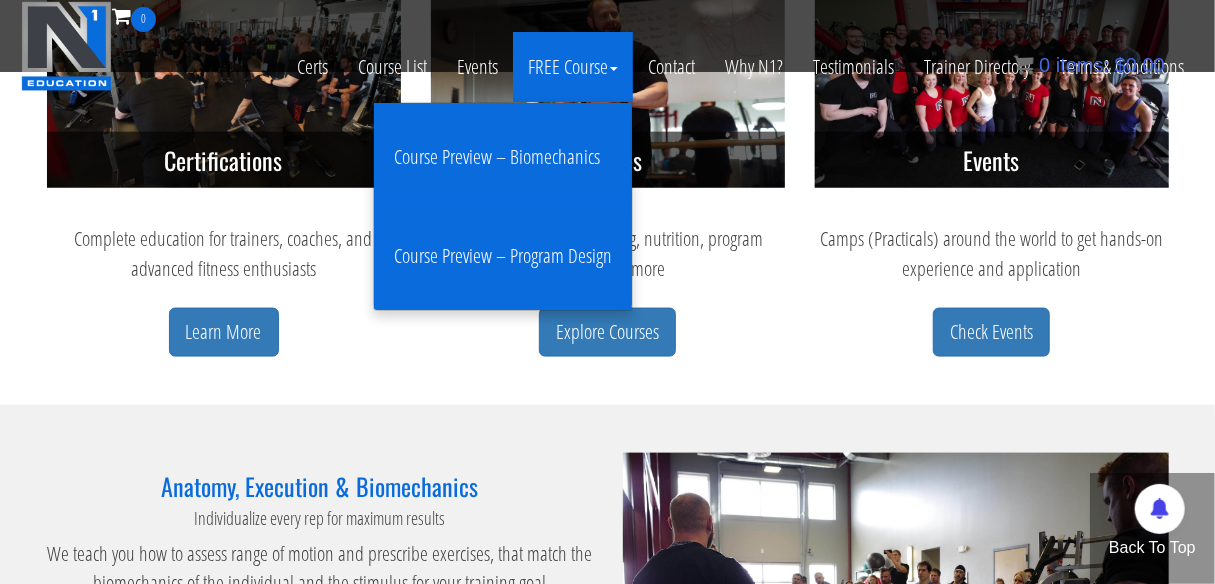click on "Course Preview – Biomechanics" at bounding box center (503, 157) 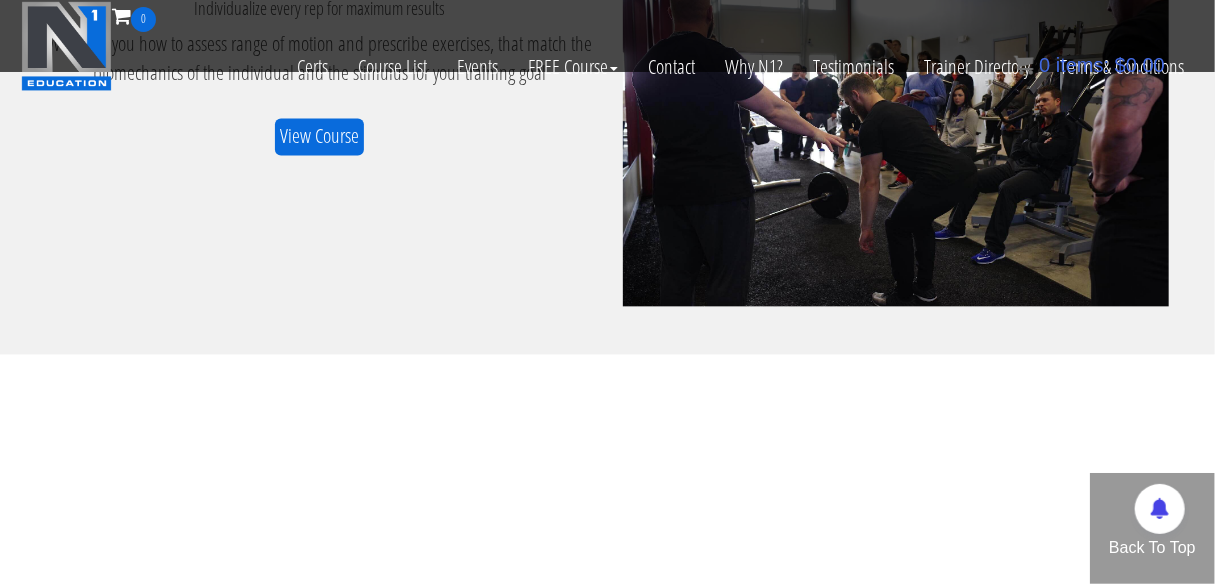 scroll, scrollTop: 1481, scrollLeft: 0, axis: vertical 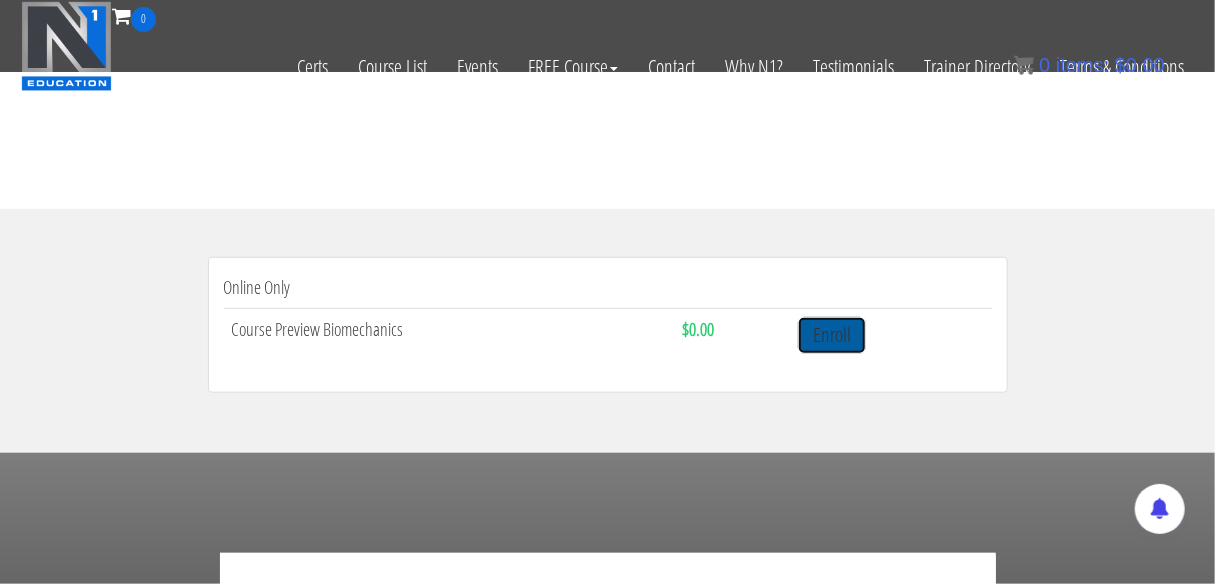 click on "Enroll" at bounding box center (832, 335) 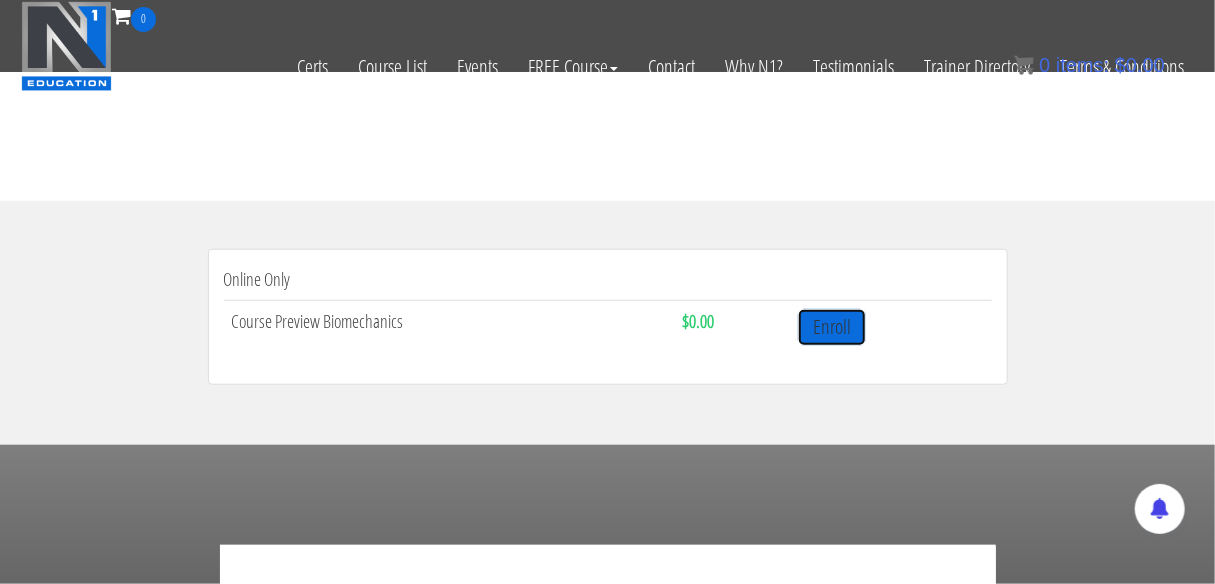 scroll, scrollTop: 591, scrollLeft: 0, axis: vertical 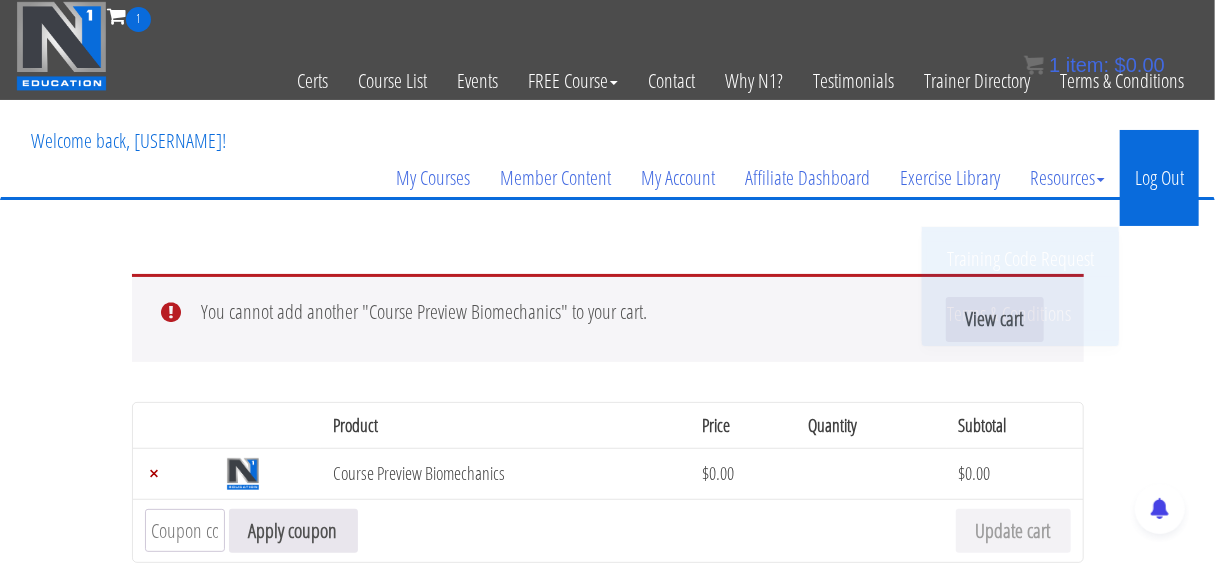 click on "Log Out" at bounding box center [1159, 178] 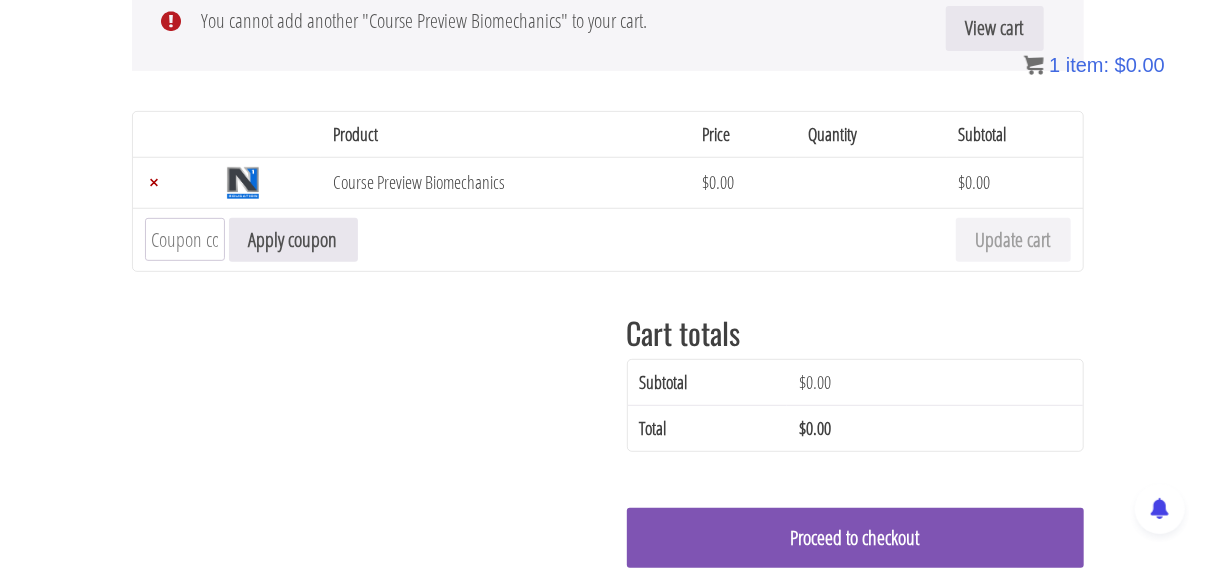 scroll, scrollTop: 280, scrollLeft: 0, axis: vertical 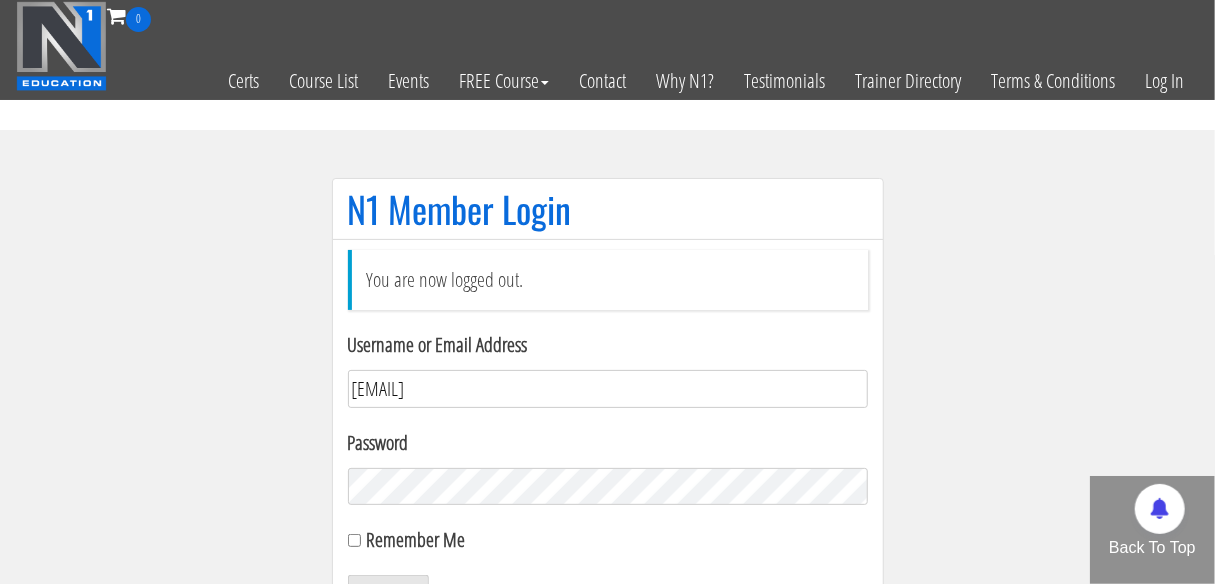 click on "jgs222@casemails.com" at bounding box center [608, 389] 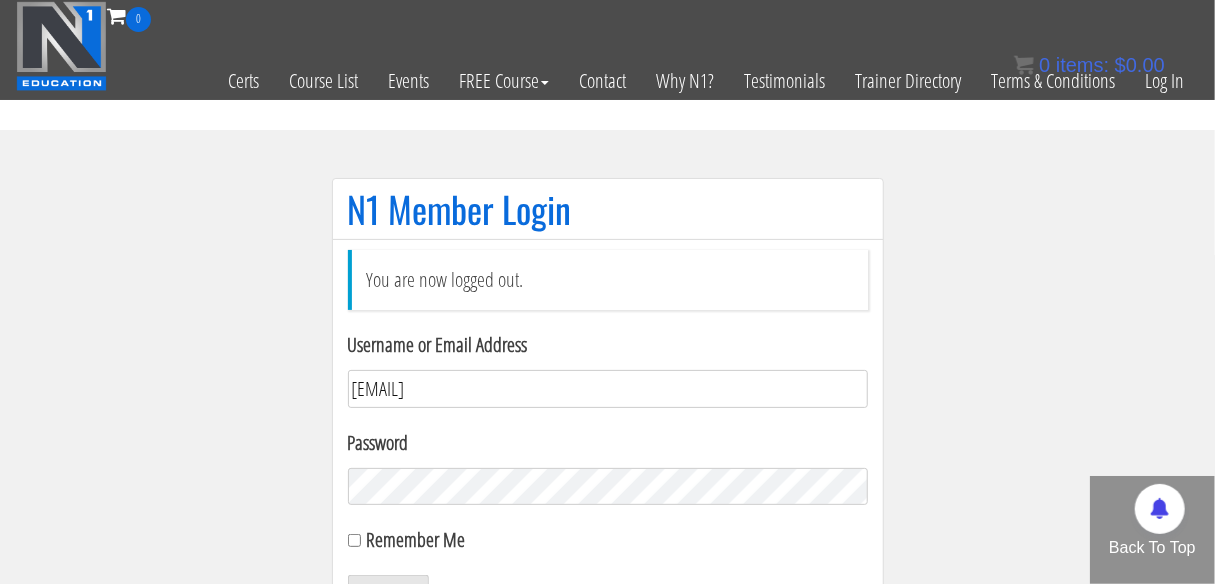 type on "jgs222" 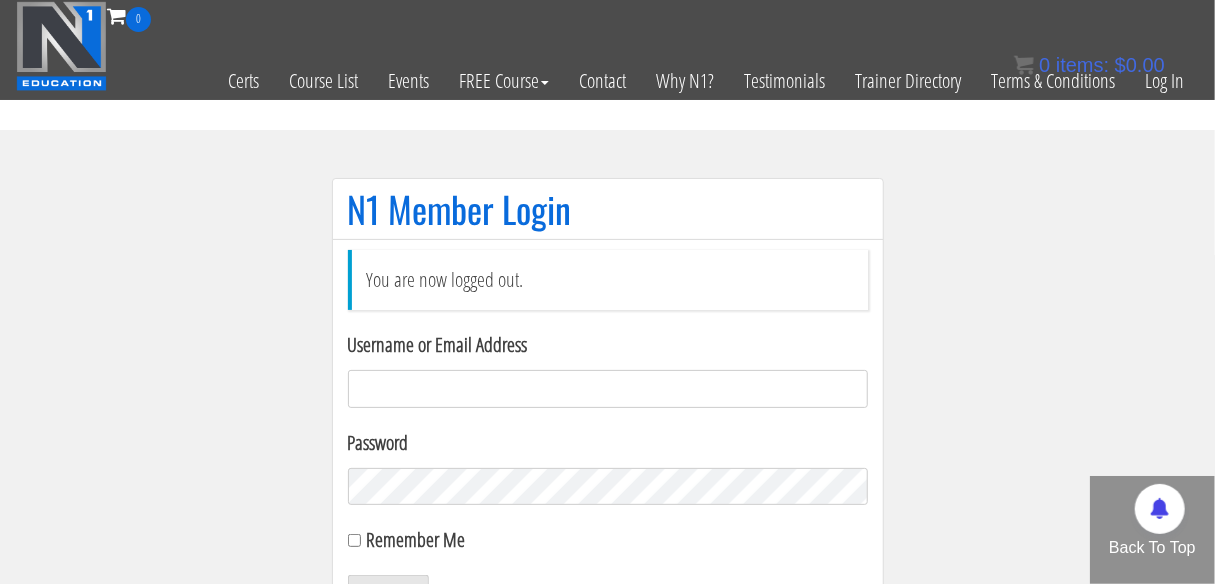 type on "asyok005@gmail.com" 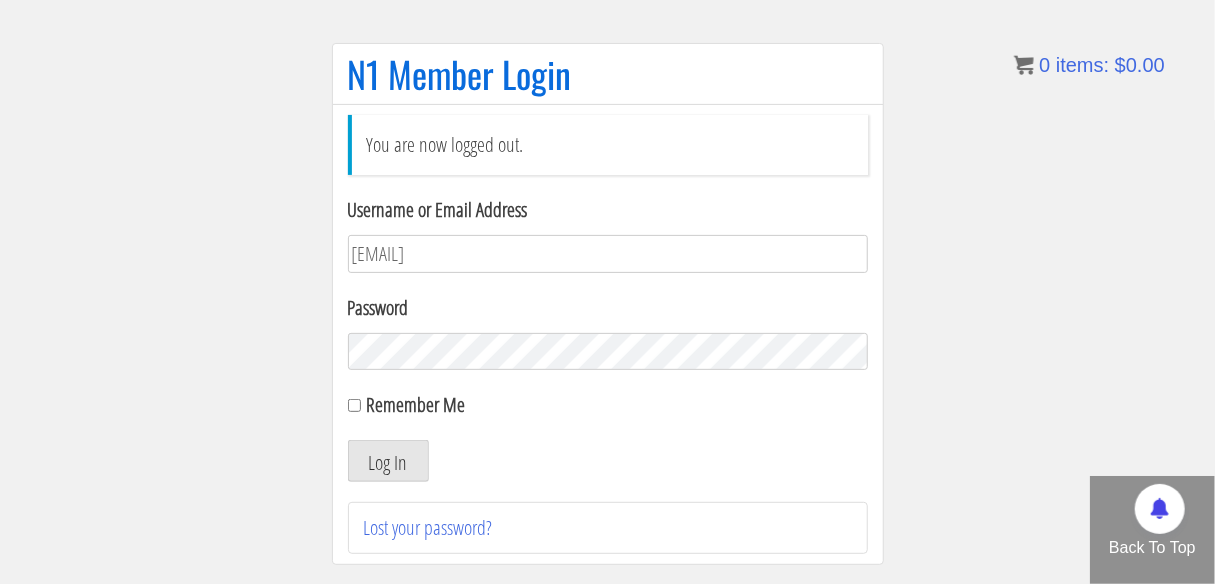 scroll, scrollTop: 136, scrollLeft: 0, axis: vertical 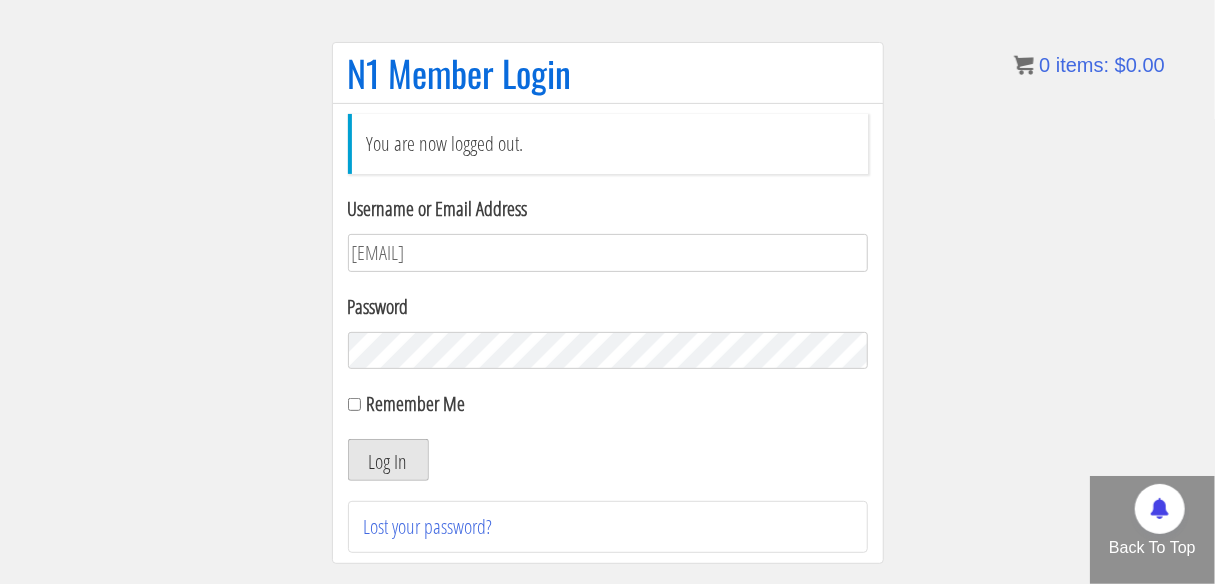 click on "Log In" at bounding box center [388, 460] 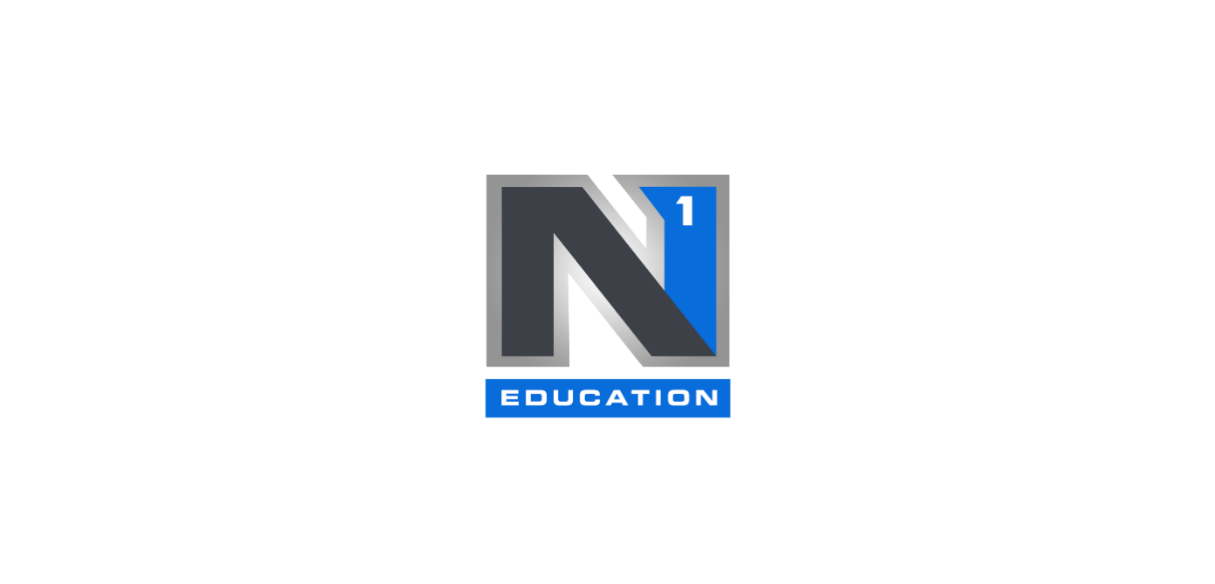scroll, scrollTop: 0, scrollLeft: 0, axis: both 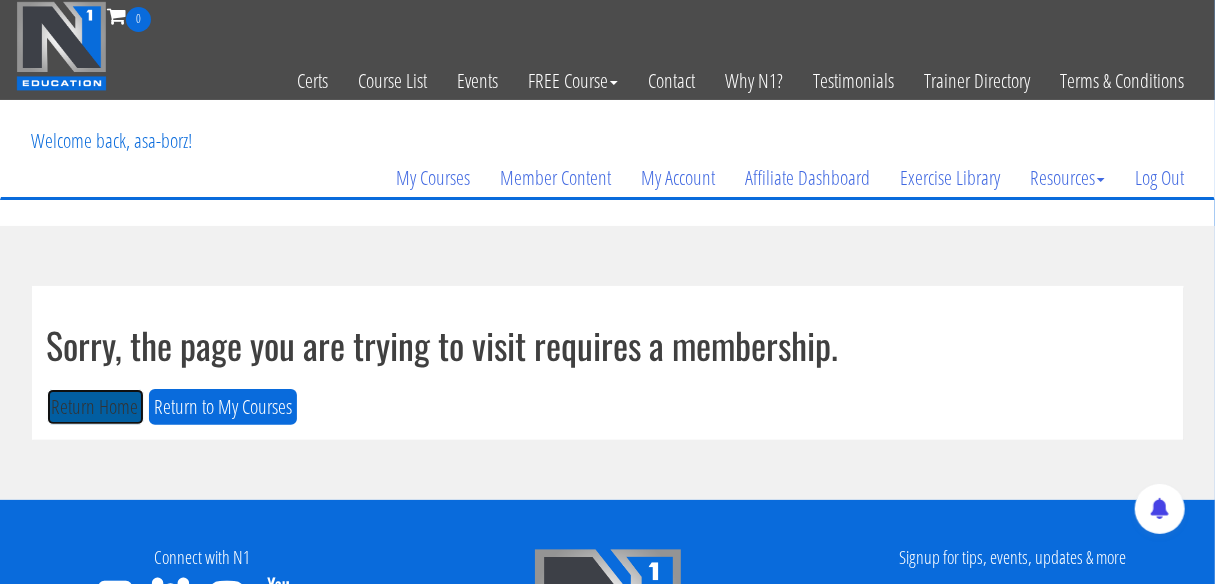 click on "Return Home" at bounding box center (95, 407) 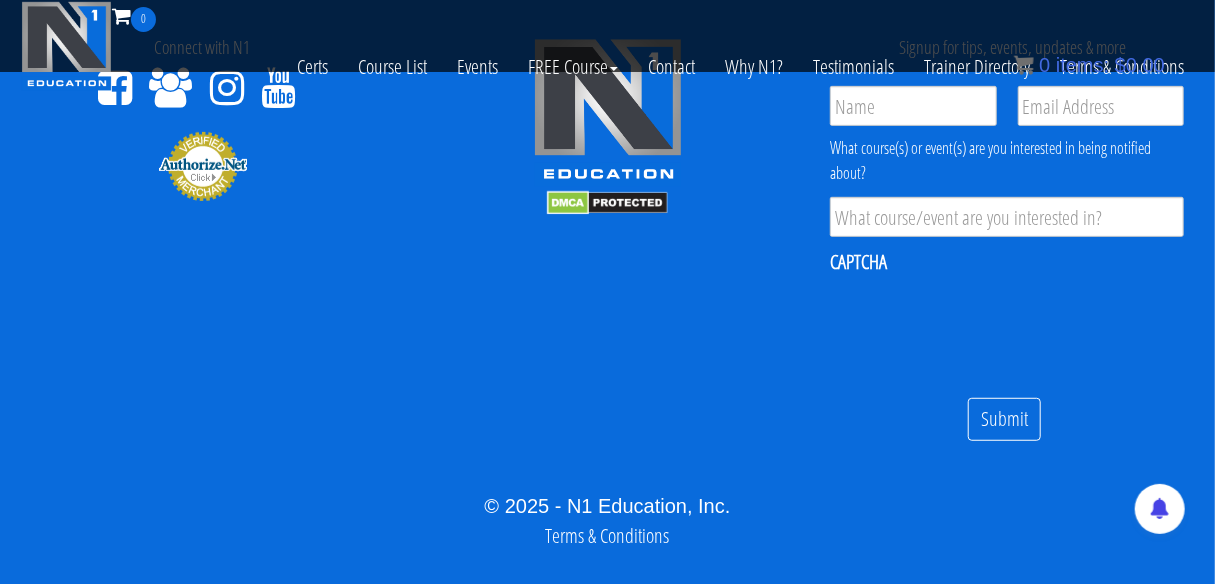 scroll, scrollTop: 387, scrollLeft: 0, axis: vertical 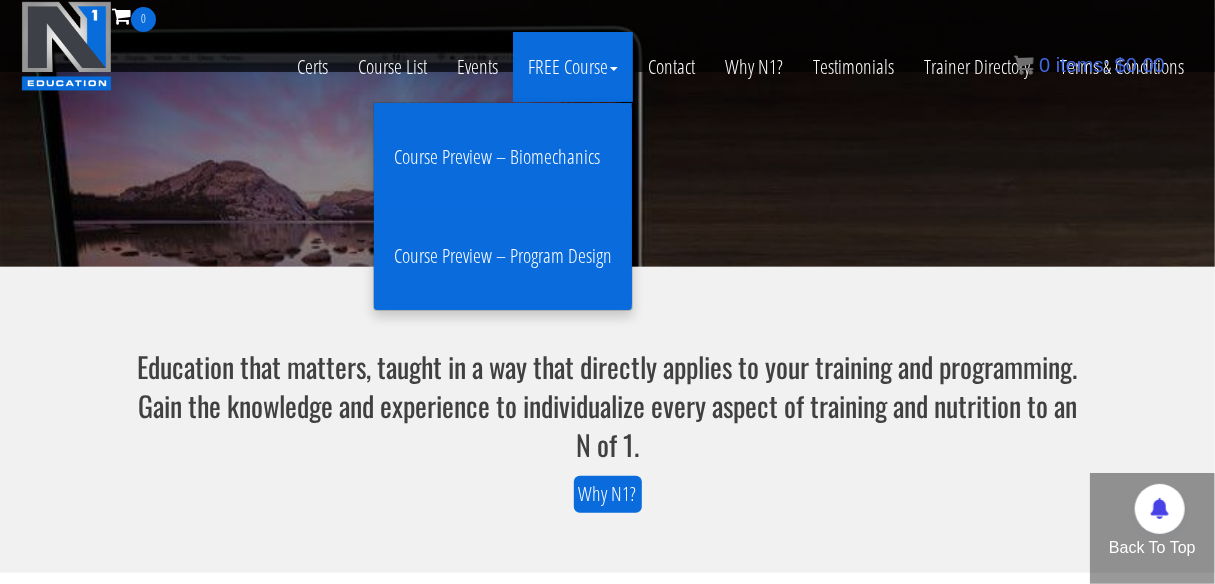 click on "Course Preview – Biomechanics" at bounding box center [503, 157] 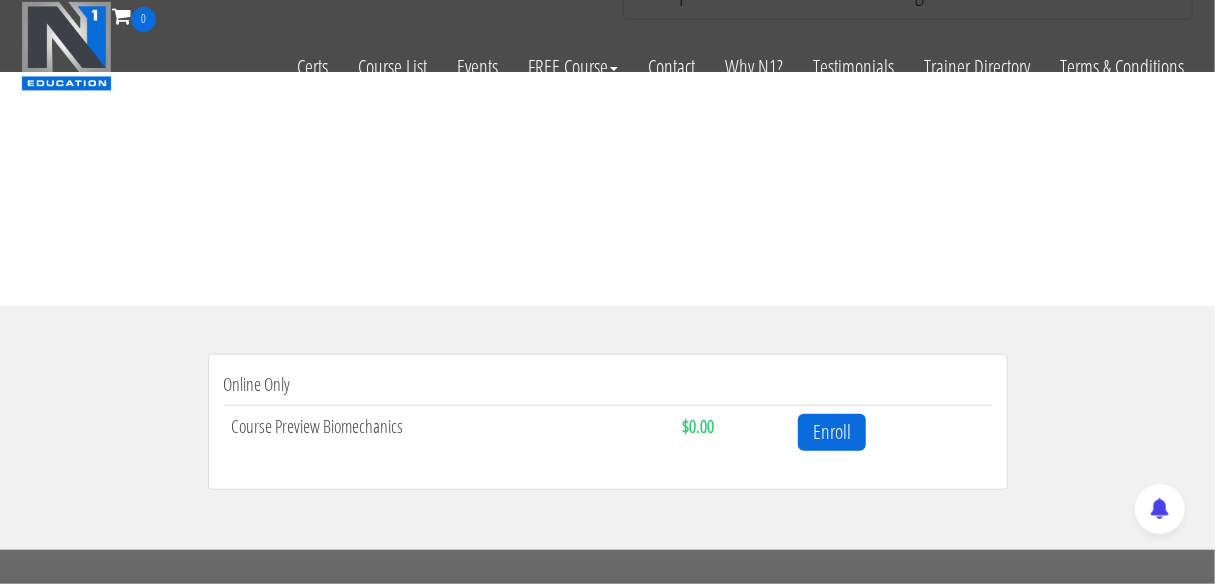 scroll, scrollTop: 544, scrollLeft: 0, axis: vertical 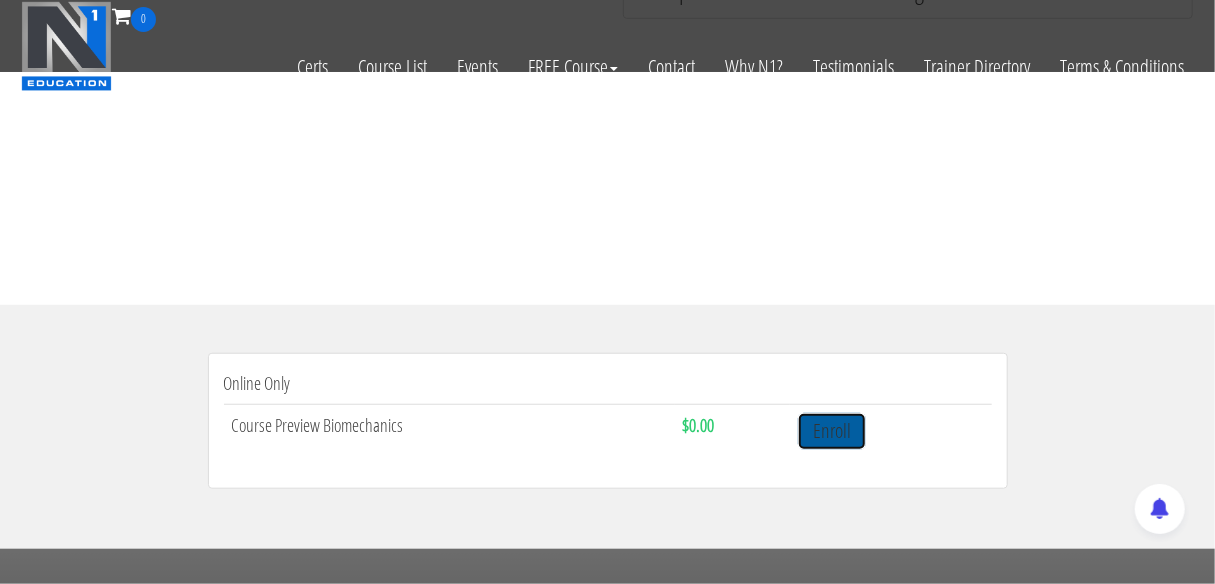 click on "Enroll" at bounding box center [832, 431] 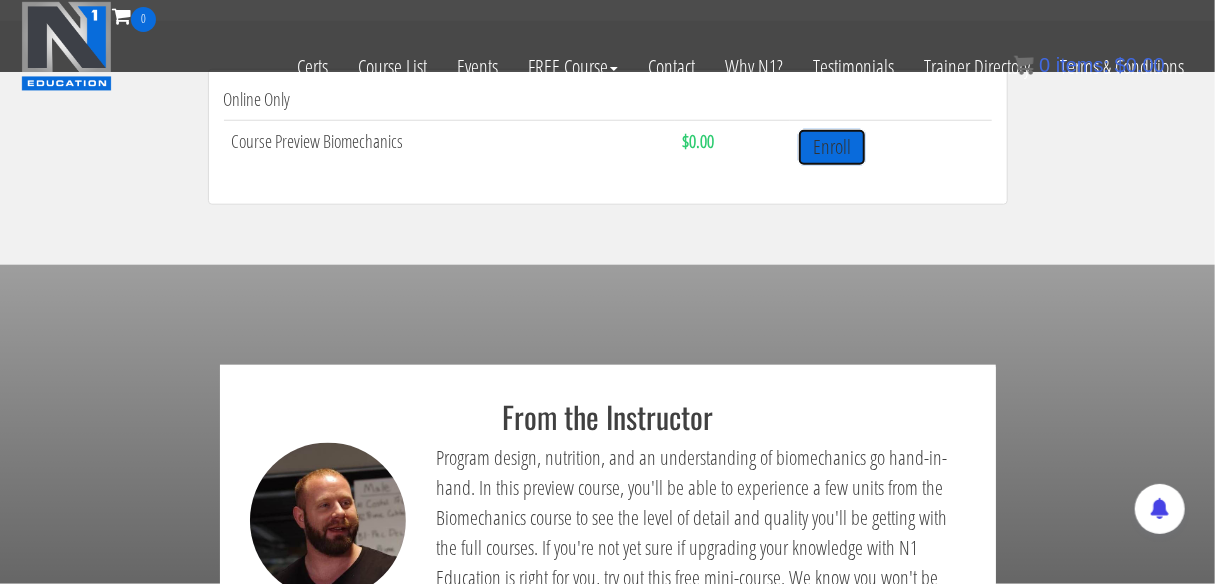 scroll, scrollTop: 824, scrollLeft: 0, axis: vertical 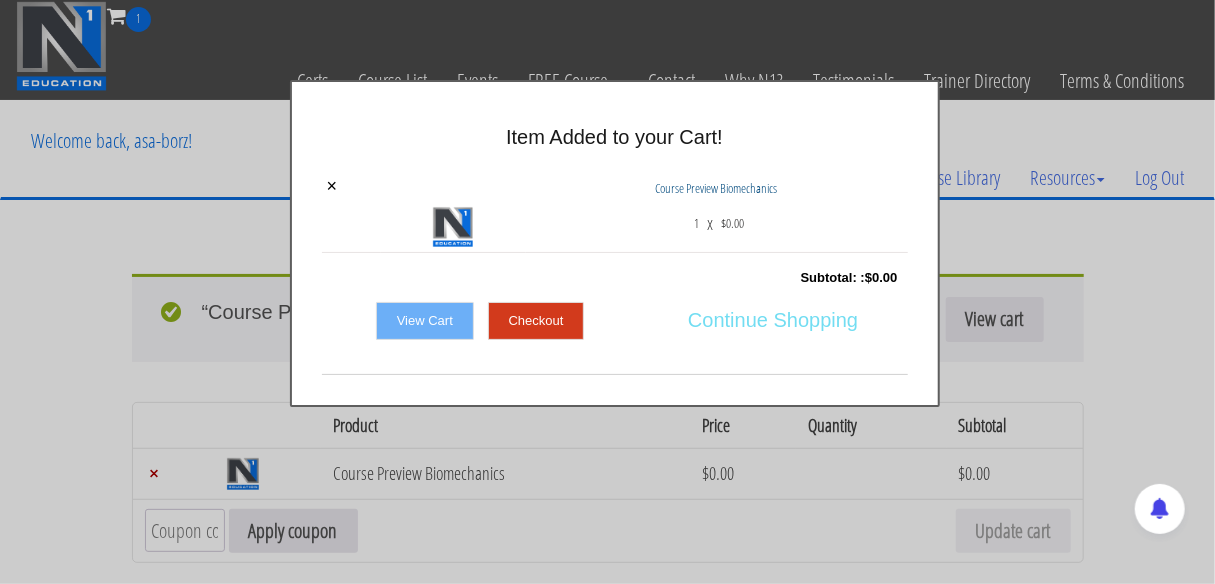 click on "Continue Shopping" at bounding box center (773, 320) 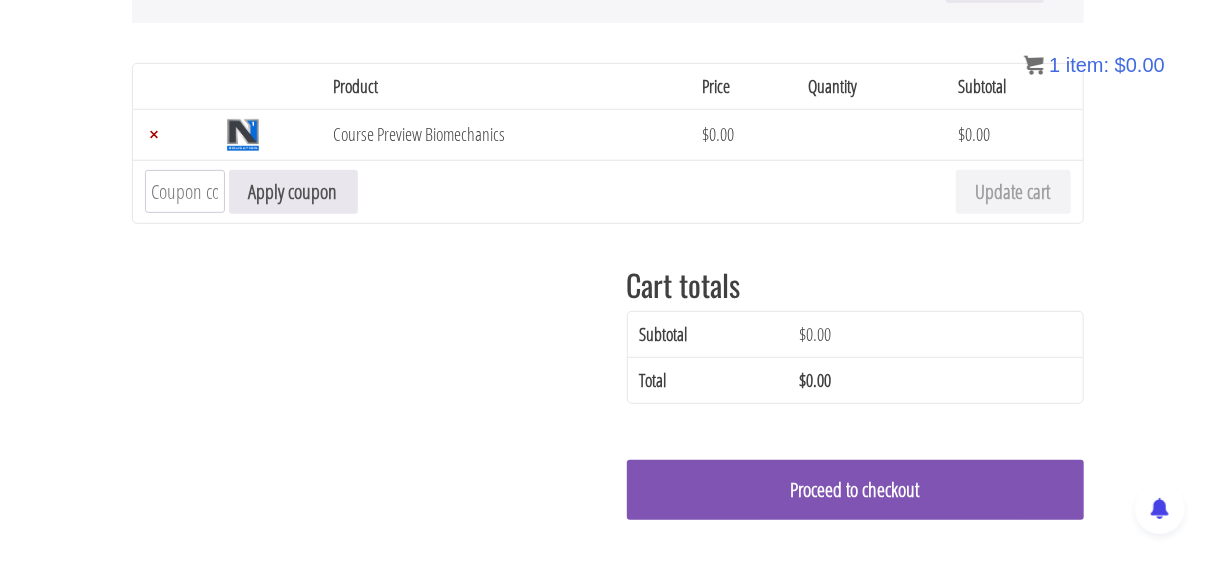 scroll, scrollTop: 341, scrollLeft: 0, axis: vertical 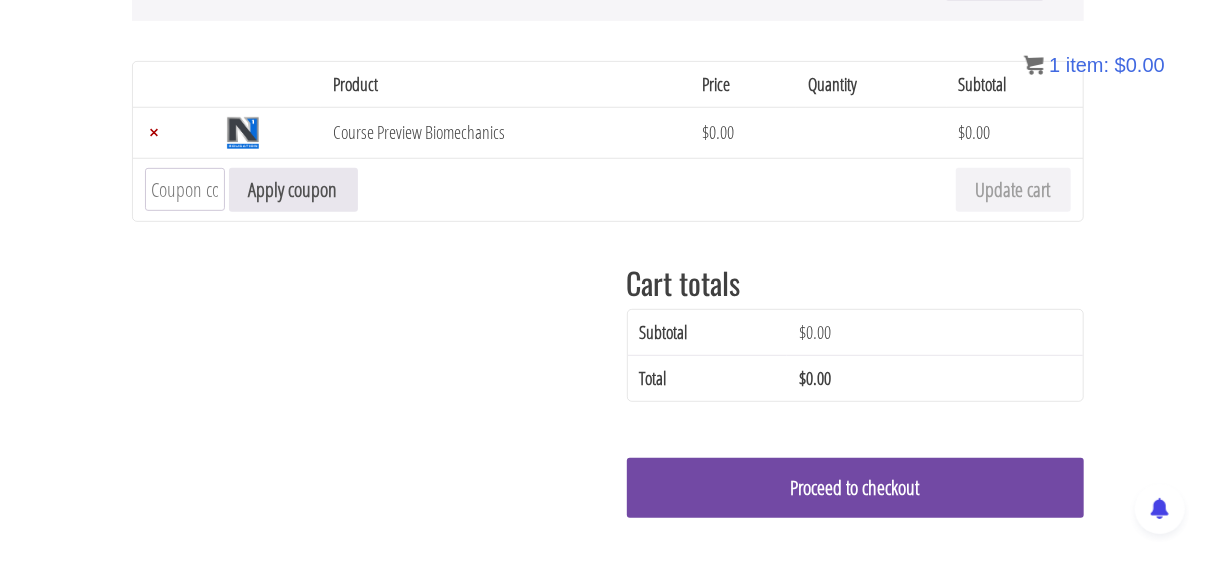 click on "Proceed to checkout" at bounding box center (855, 488) 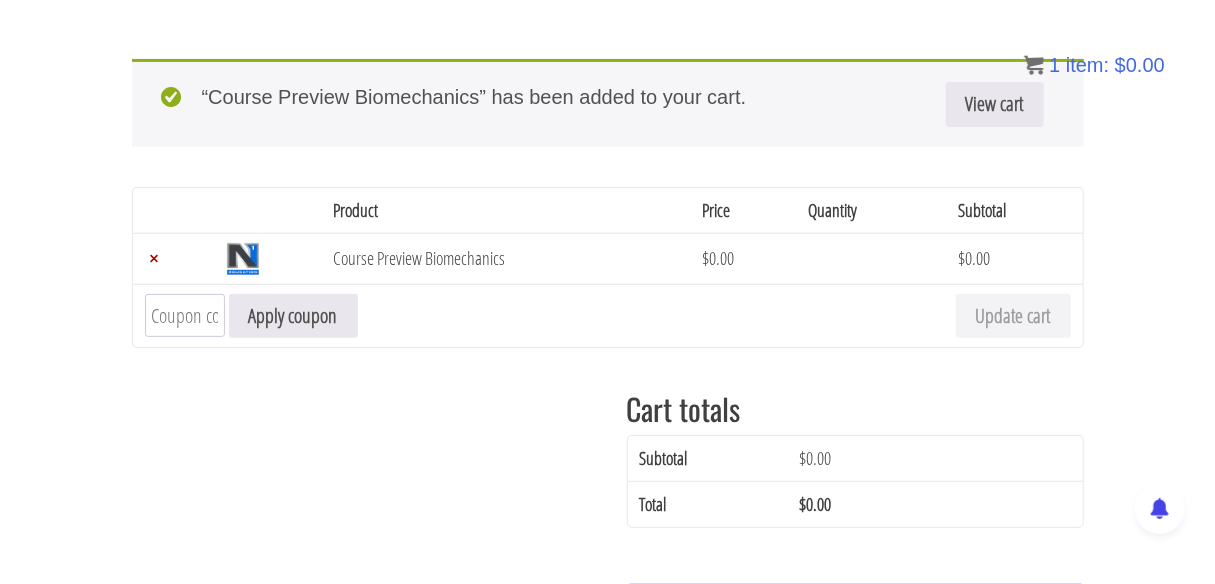 scroll, scrollTop: 207, scrollLeft: 0, axis: vertical 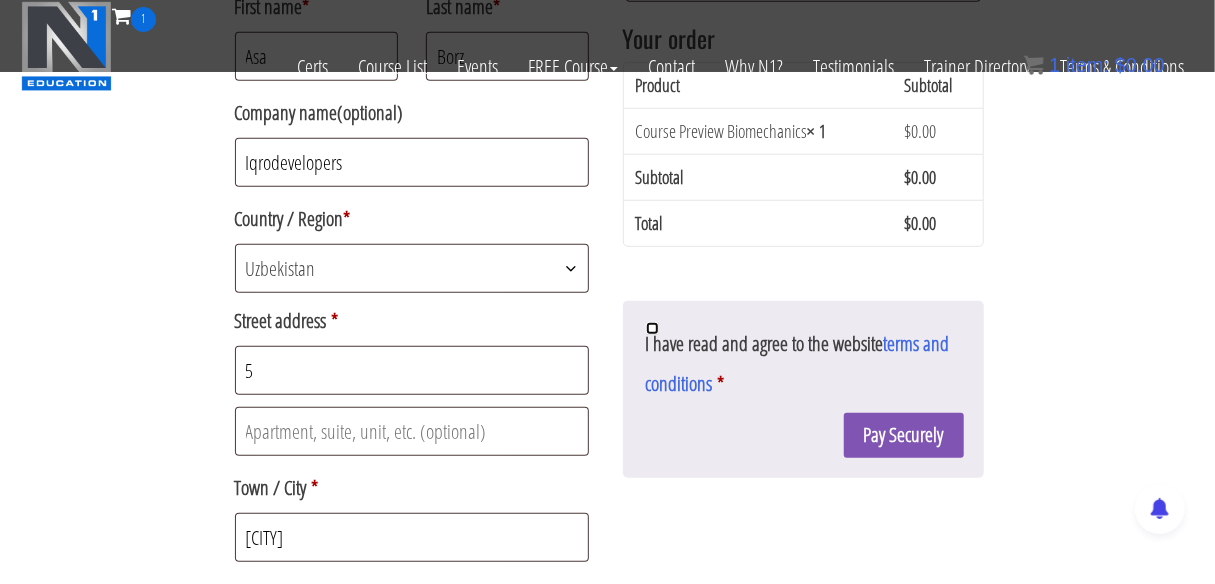 click on "I have read and agree to the website  terms and conditions   *" at bounding box center (652, 328) 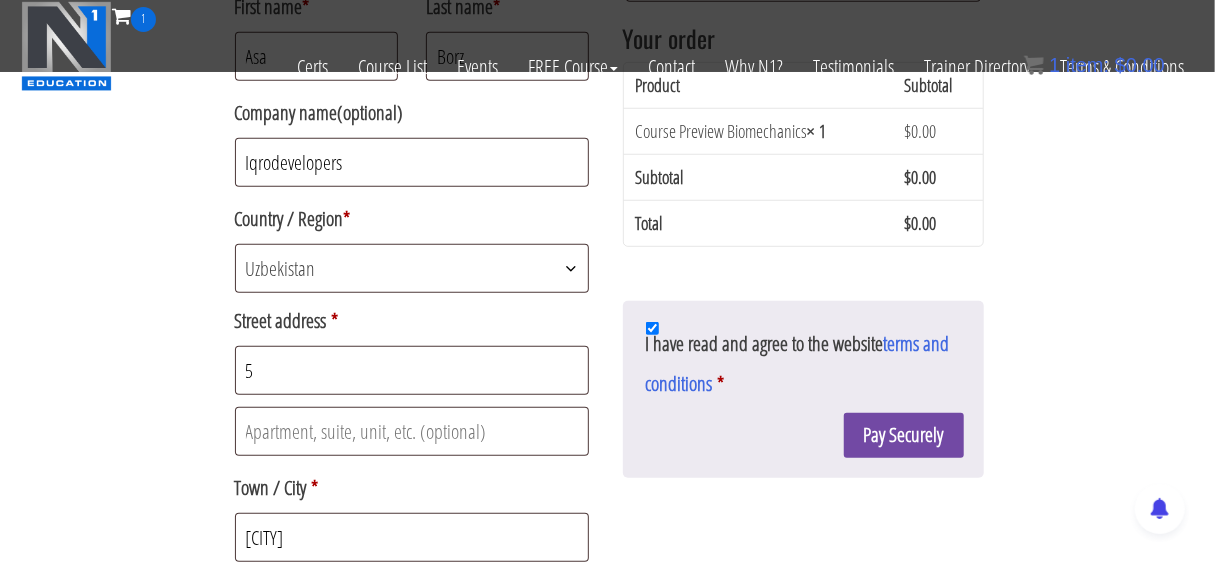 click on "Pay Securely" at bounding box center [904, 435] 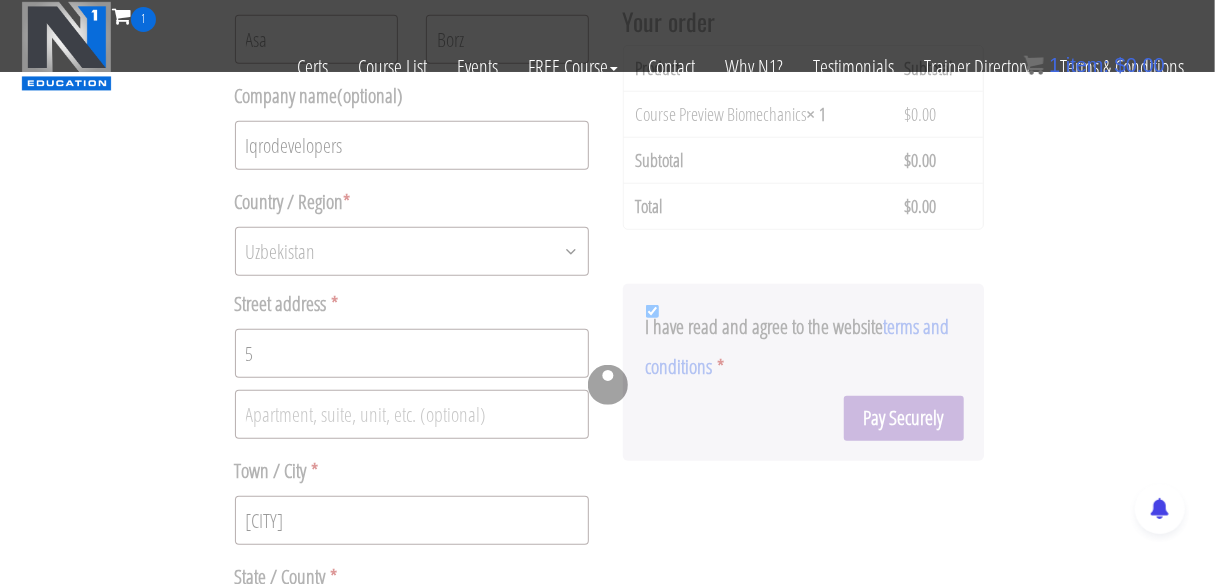 scroll, scrollTop: 457, scrollLeft: 0, axis: vertical 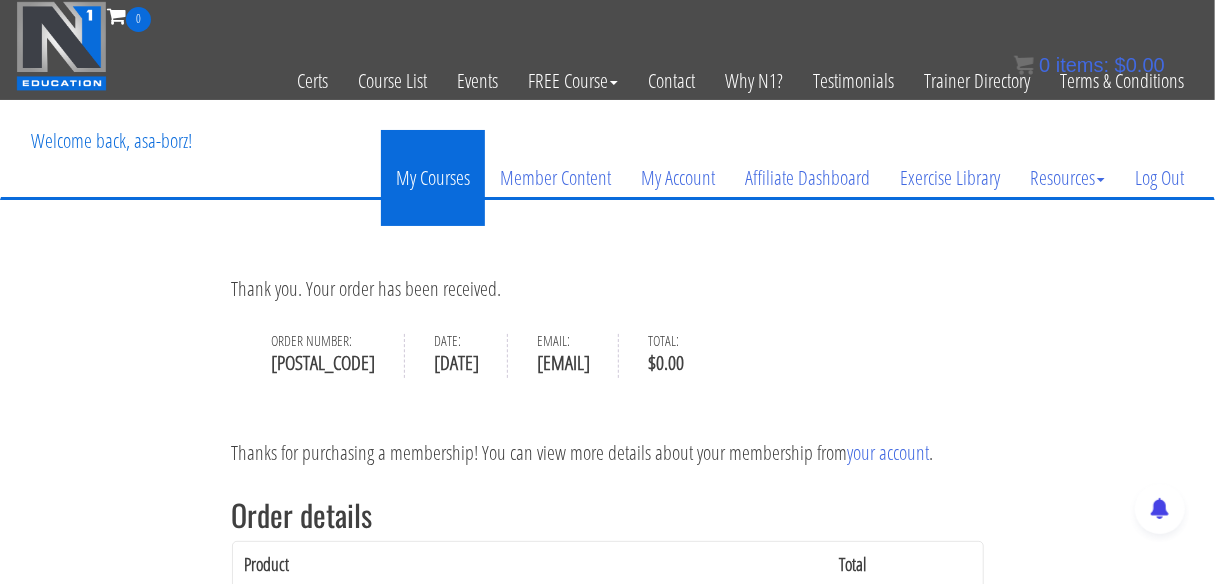 click on "My Courses" at bounding box center (433, 178) 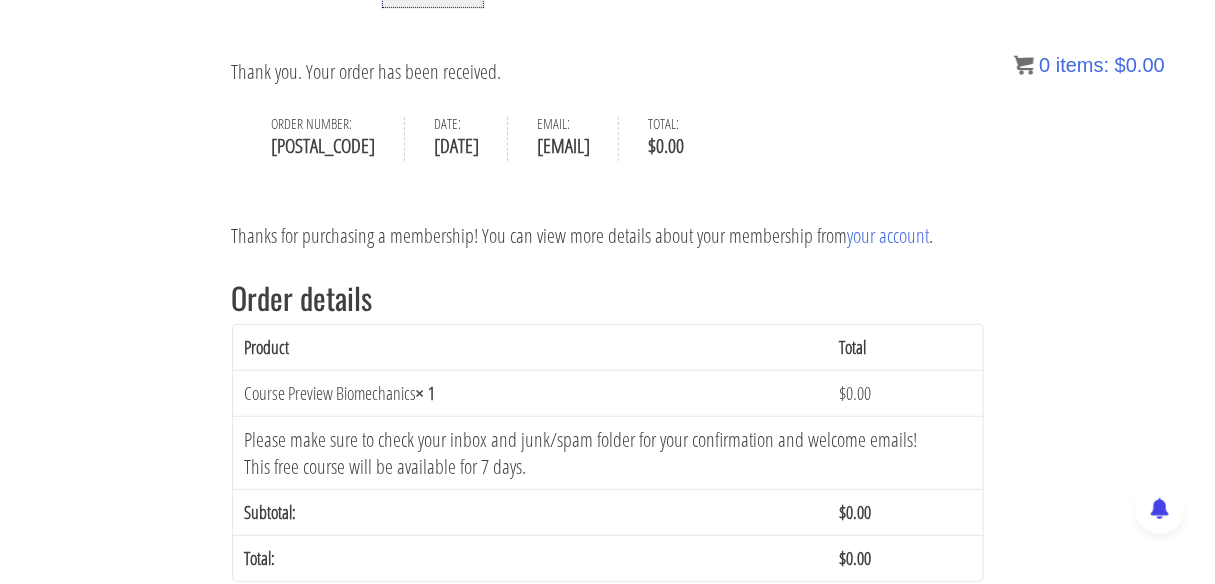 scroll, scrollTop: 233, scrollLeft: 0, axis: vertical 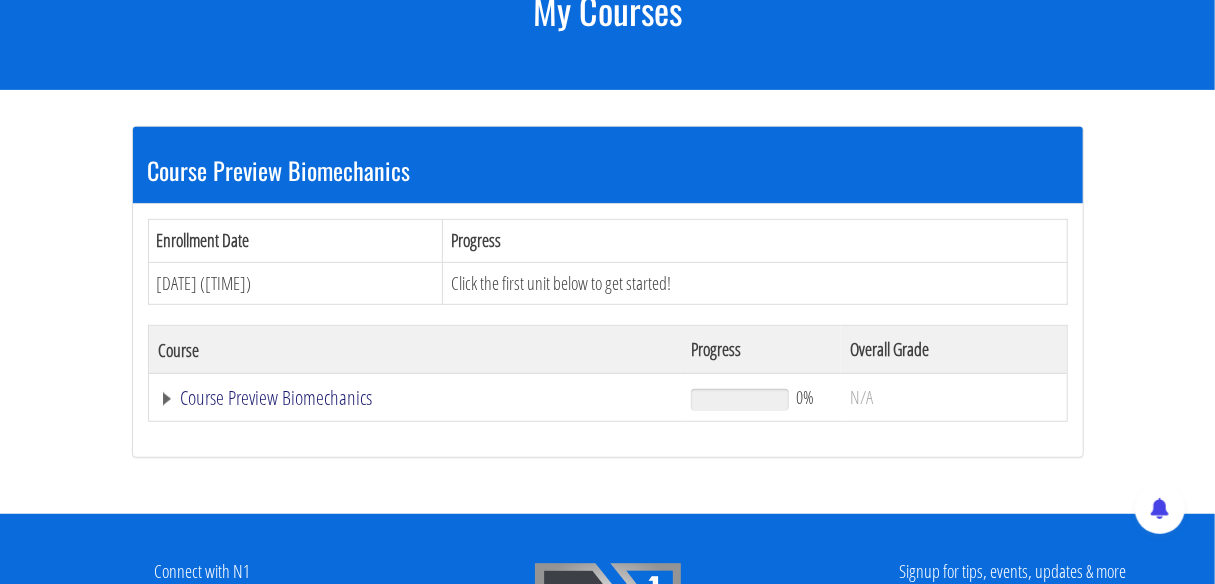 click on "Course Preview Biomechanics" at bounding box center [415, 398] 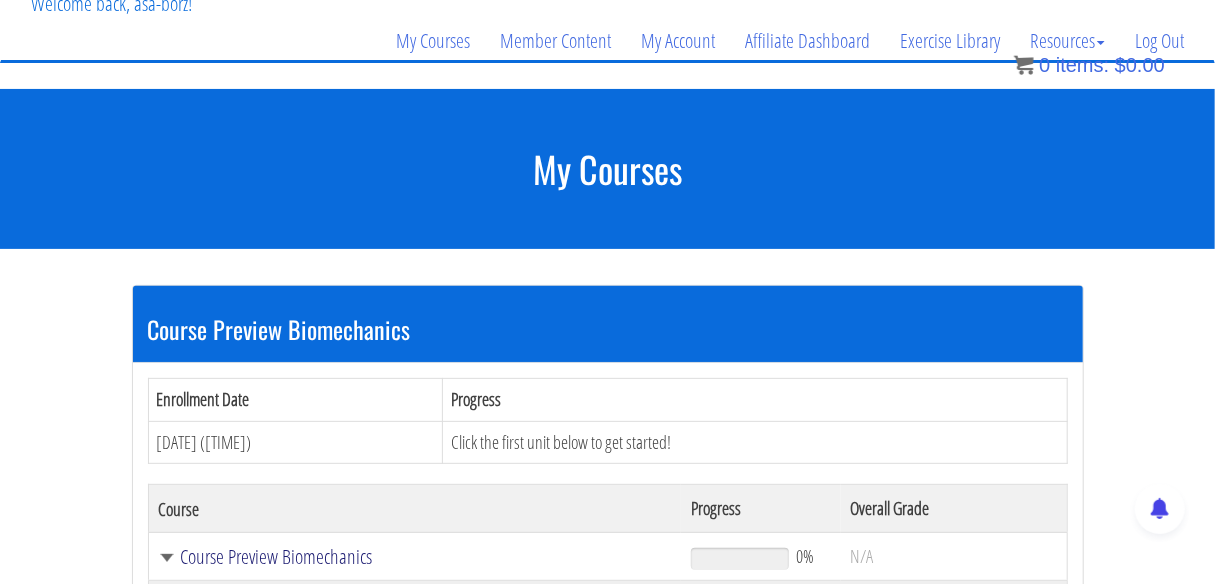 scroll, scrollTop: 136, scrollLeft: 0, axis: vertical 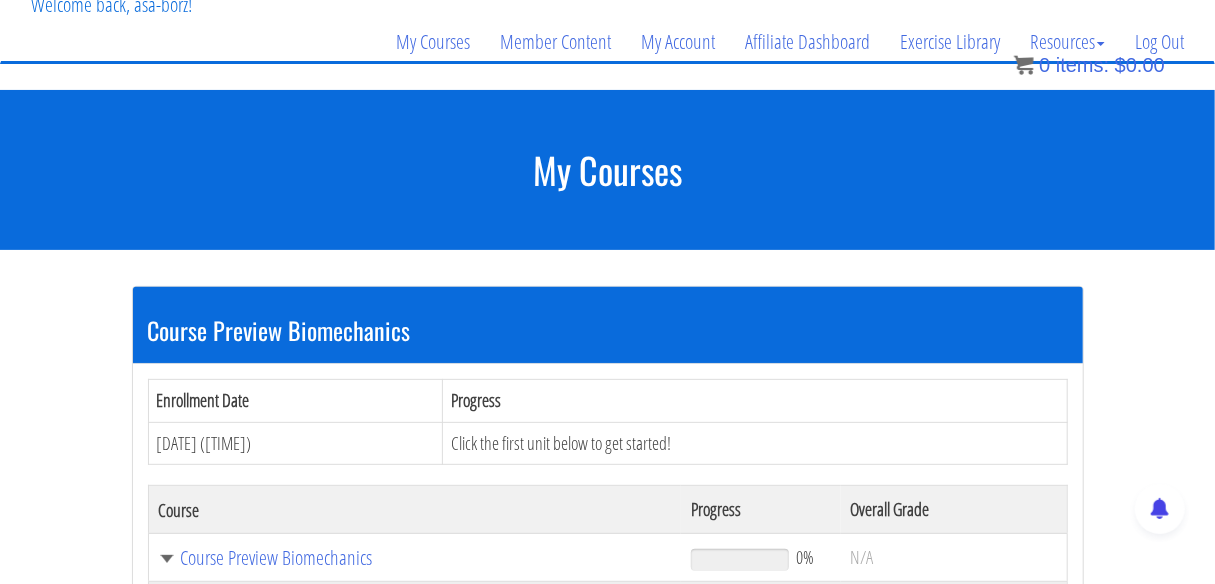 click on "Click the first unit below to get started!" at bounding box center (755, 443) 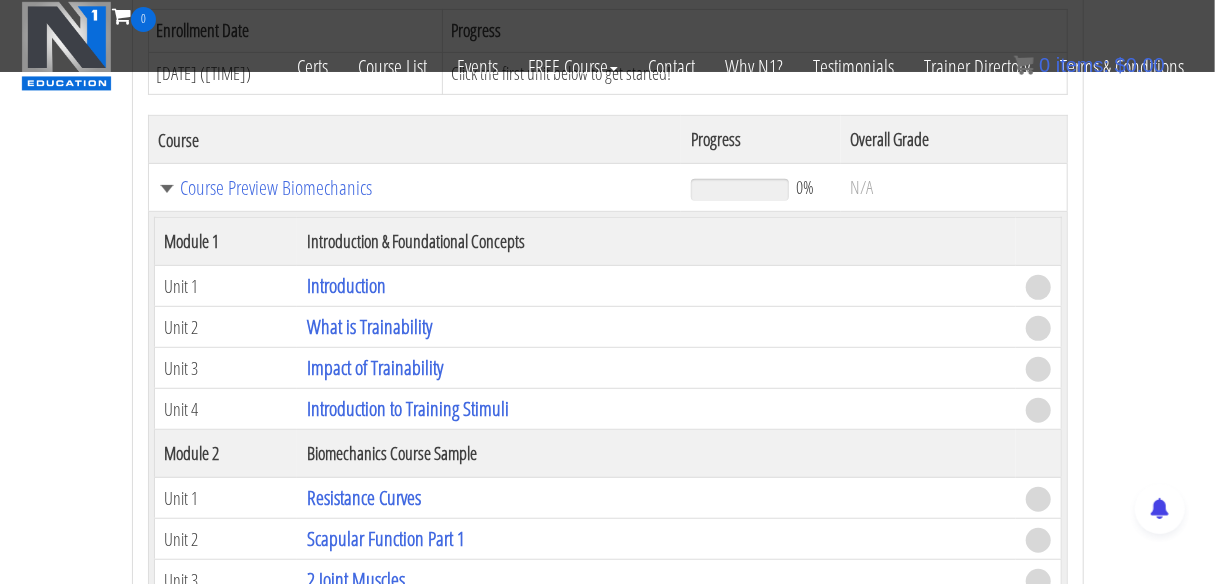 scroll, scrollTop: 355, scrollLeft: 0, axis: vertical 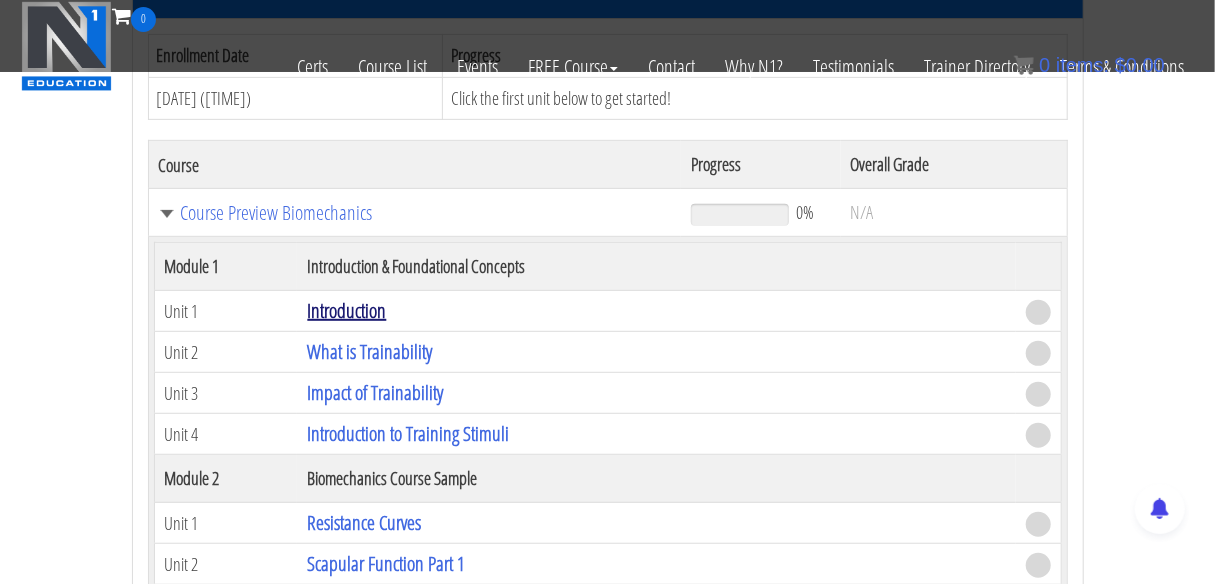 click on "Introduction" at bounding box center (346, 310) 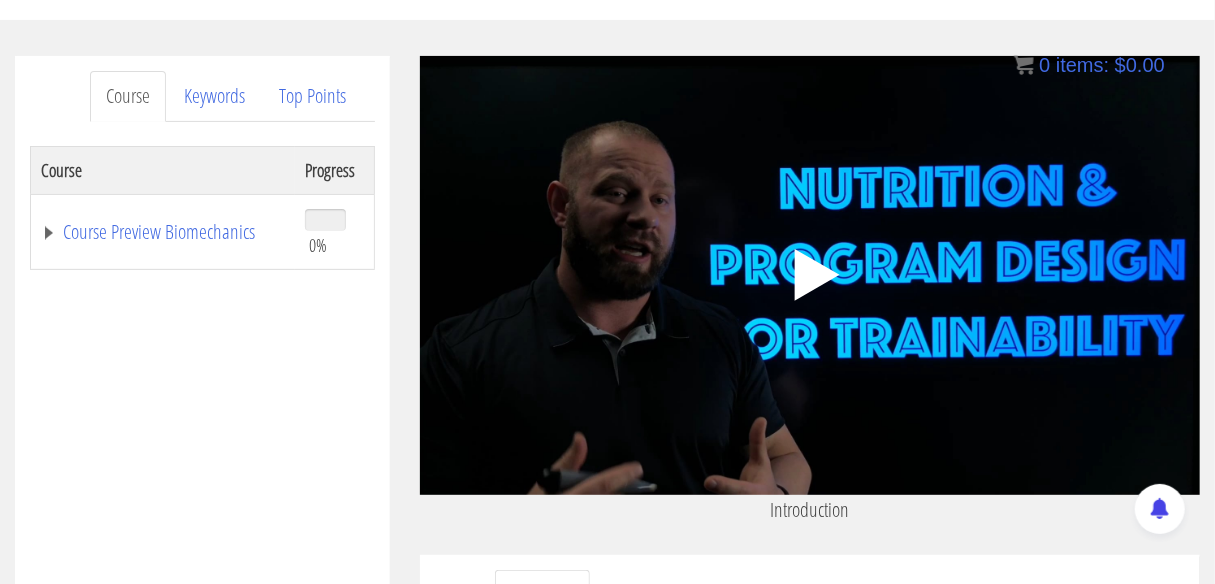 scroll, scrollTop: 207, scrollLeft: 0, axis: vertical 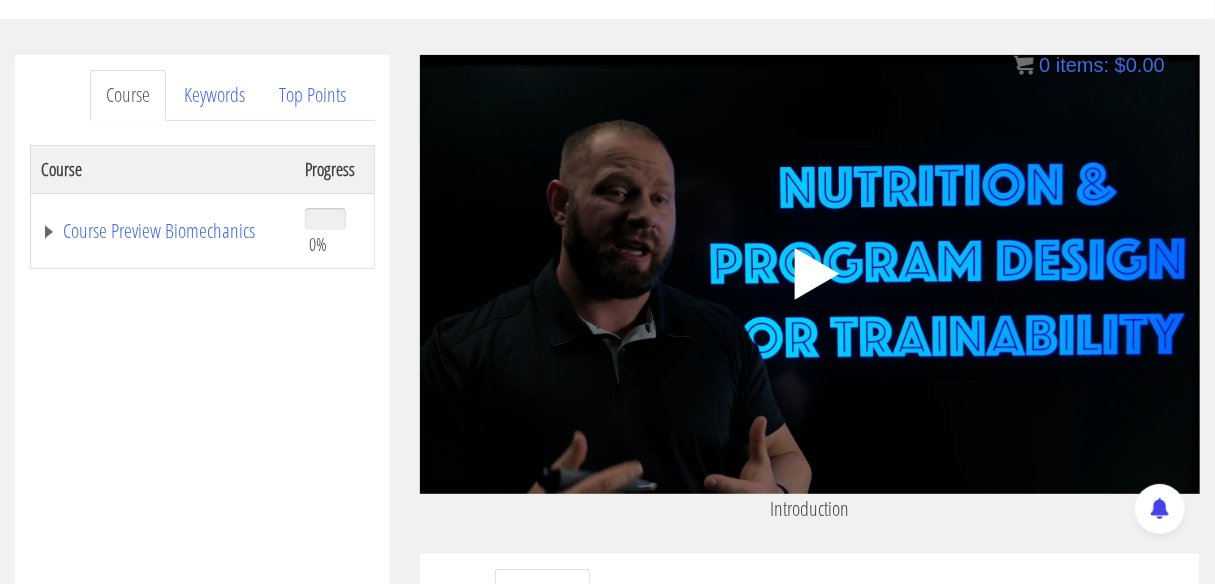 click 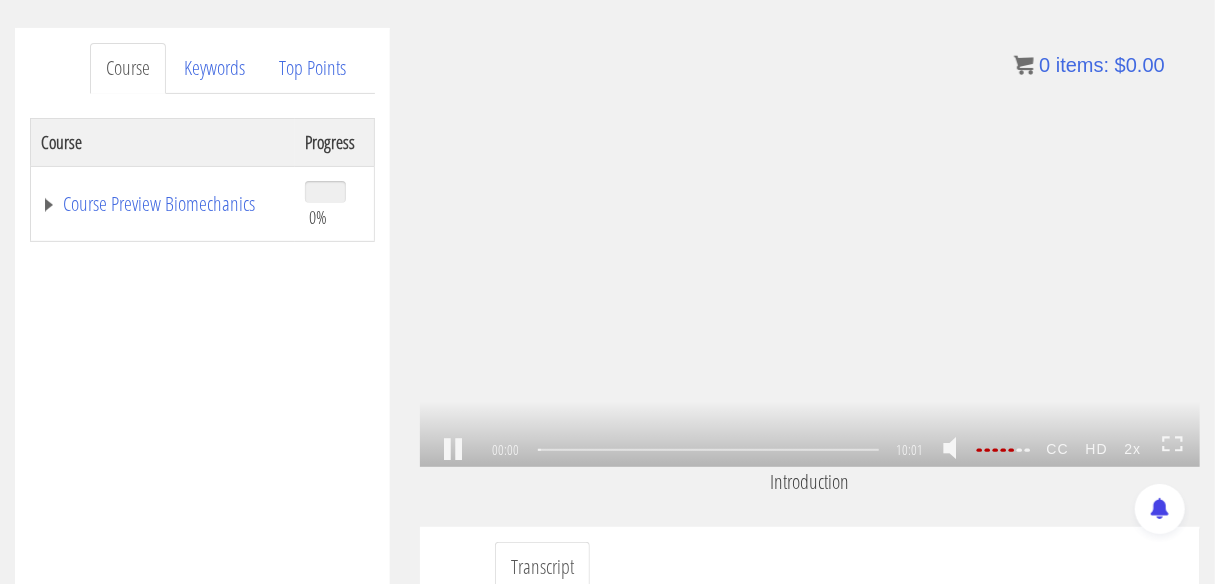 scroll, scrollTop: 237, scrollLeft: 0, axis: vertical 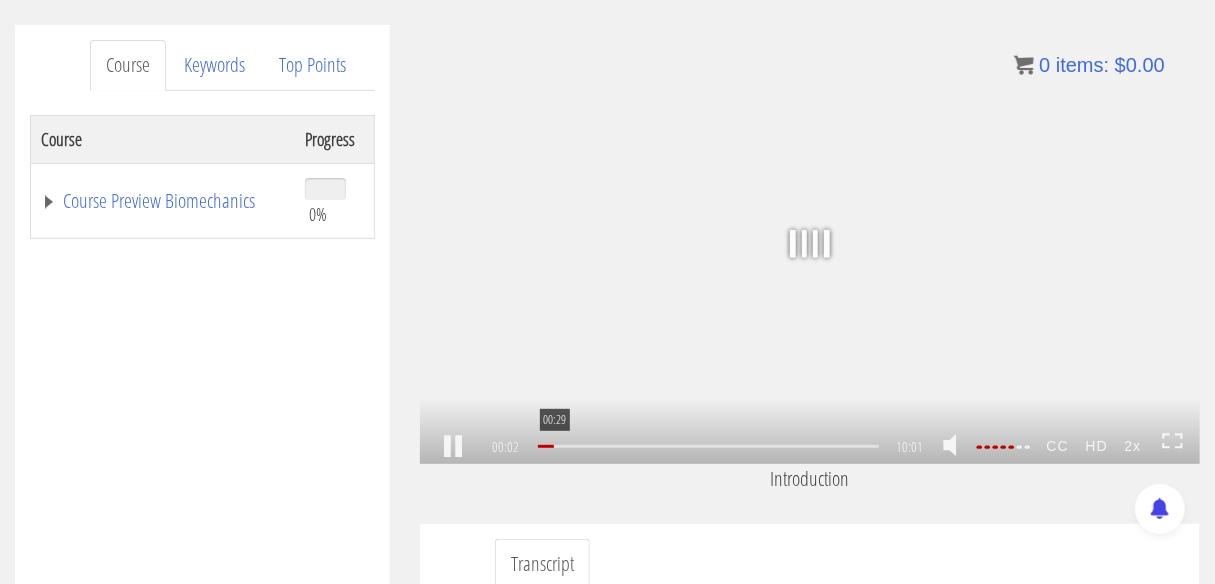 click on "00:29" at bounding box center (708, 446) 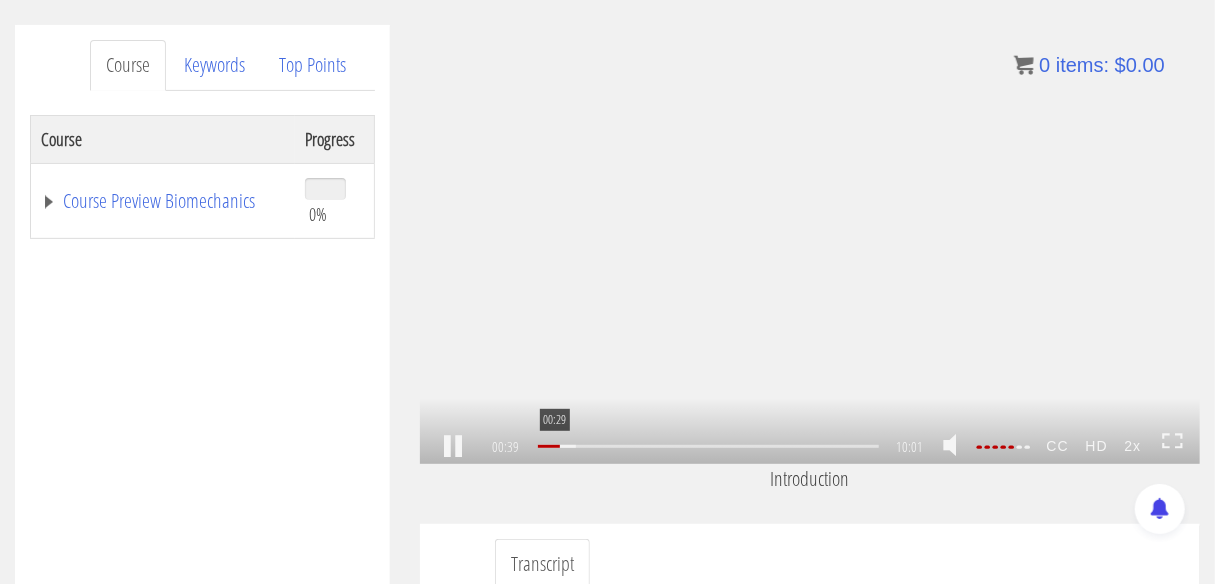 scroll, scrollTop: 122, scrollLeft: 0, axis: vertical 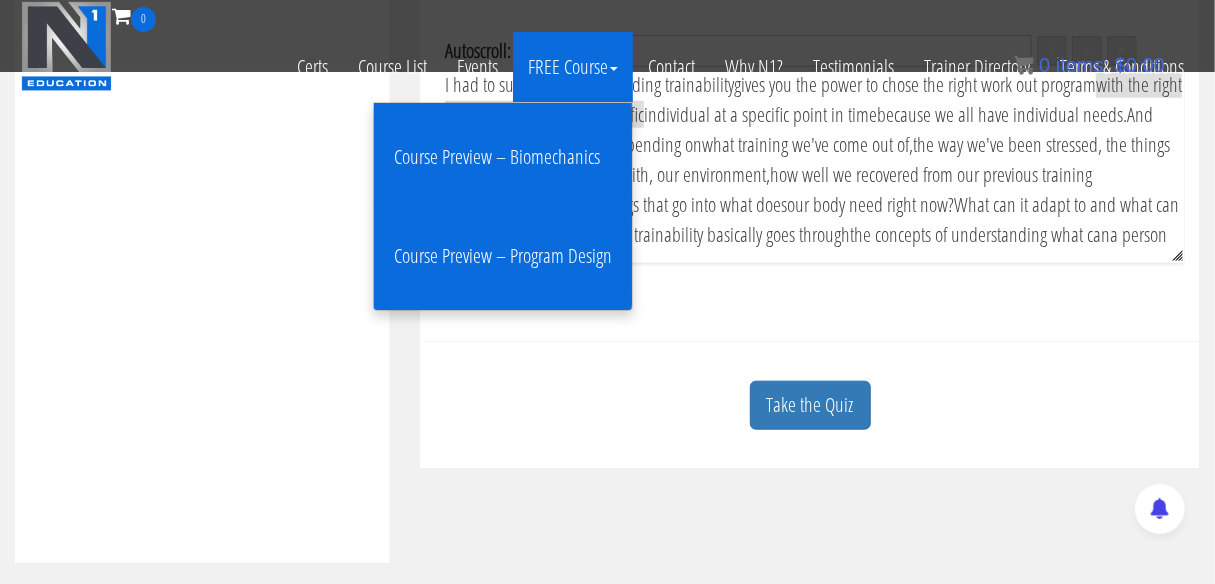 click on "FREE Course" at bounding box center (573, 67) 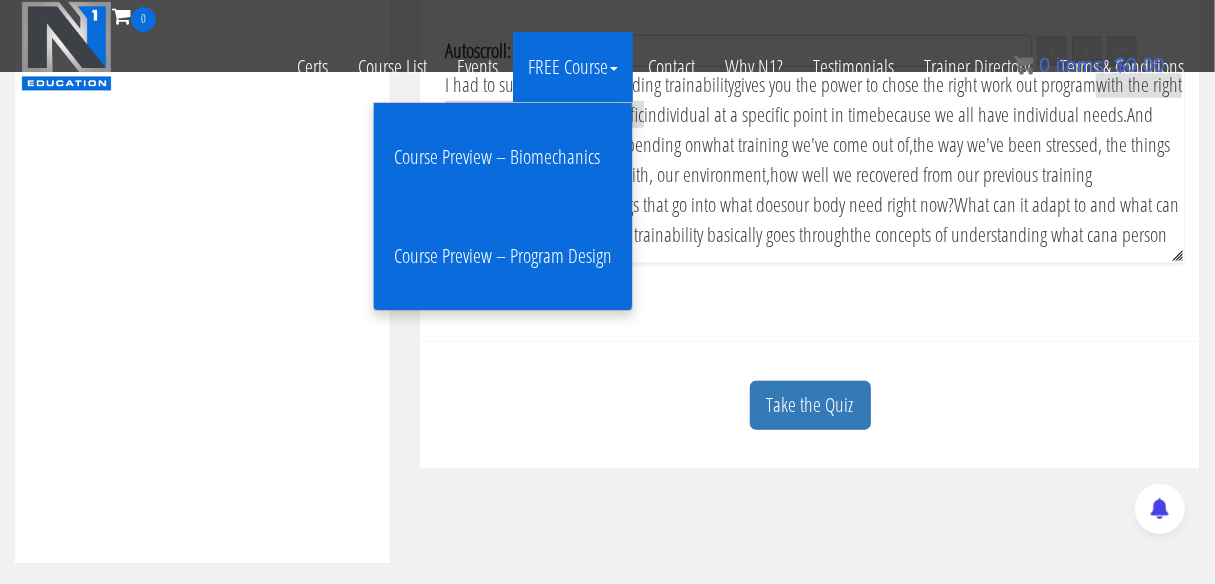 click on "Course Preview – Program Design" at bounding box center [503, 256] 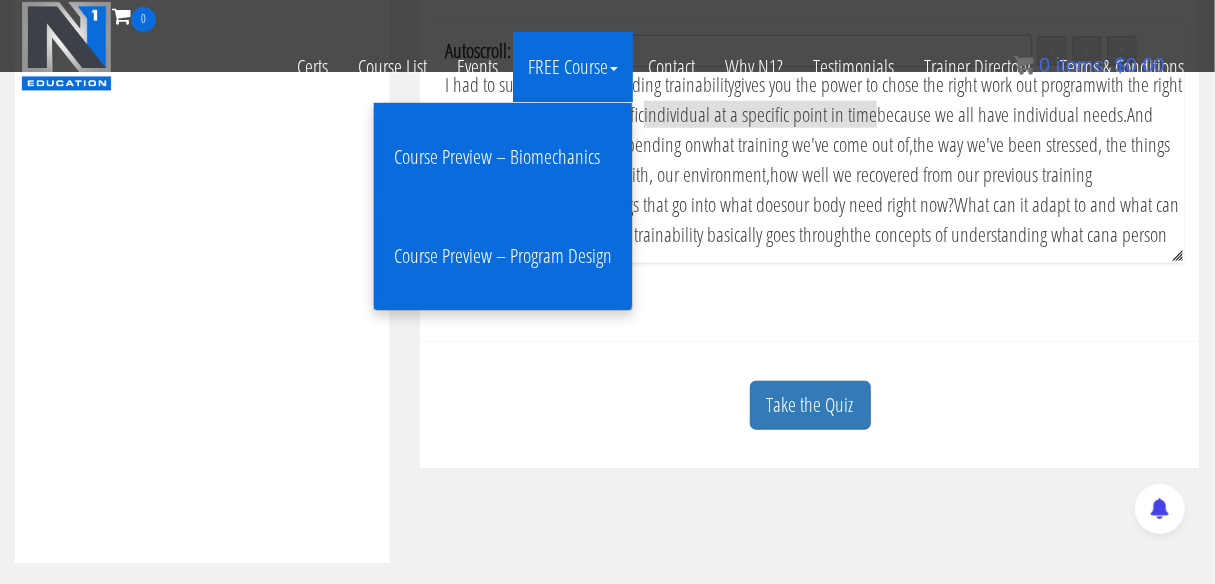 click on "Course Preview – Program Design" at bounding box center [503, 256] 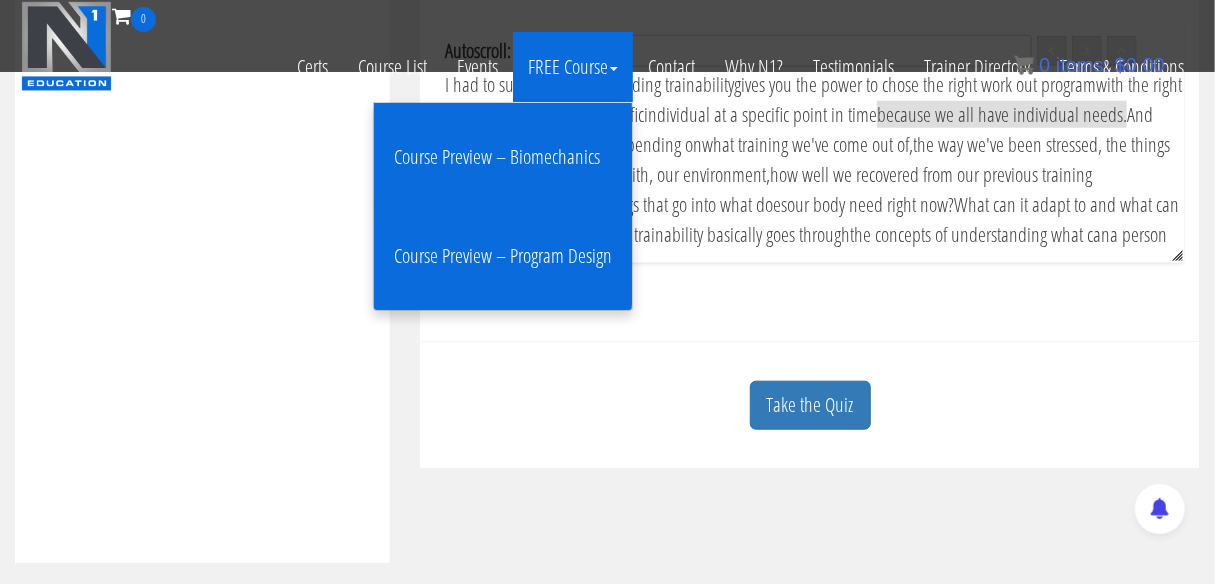 click on "Course Preview – Program Design" at bounding box center (503, 256) 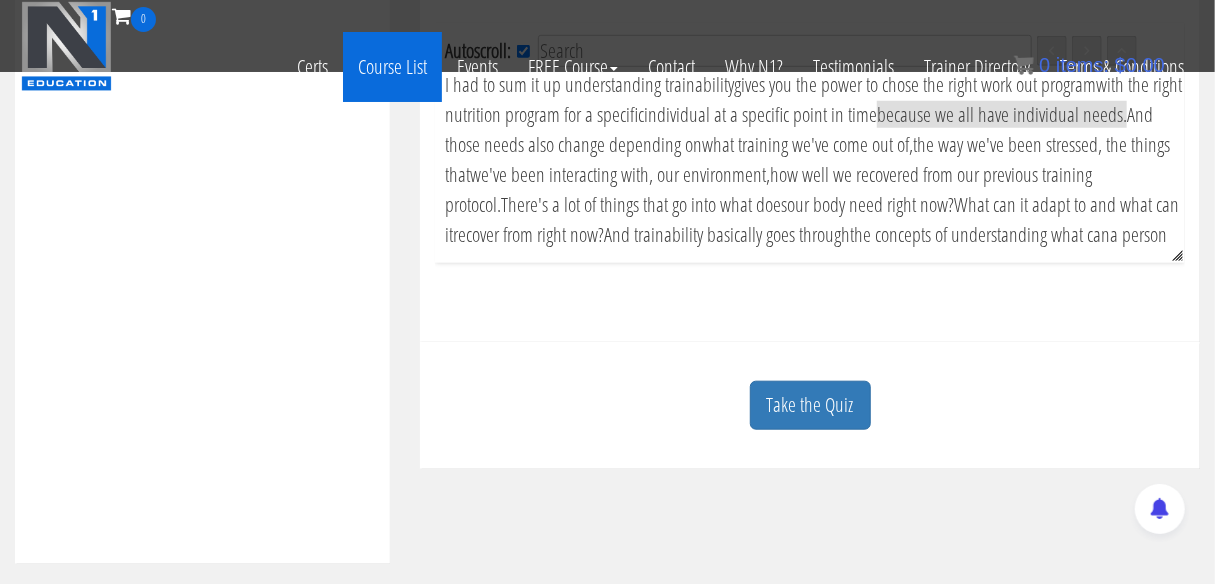 click on "Course List" at bounding box center (392, 67) 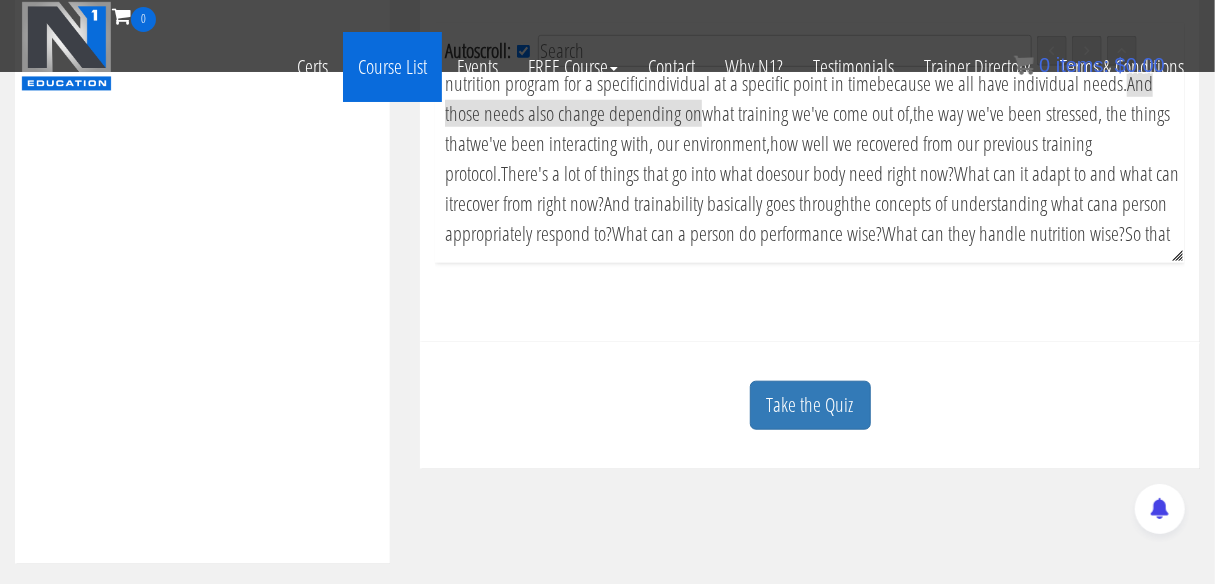 scroll, scrollTop: 184, scrollLeft: 0, axis: vertical 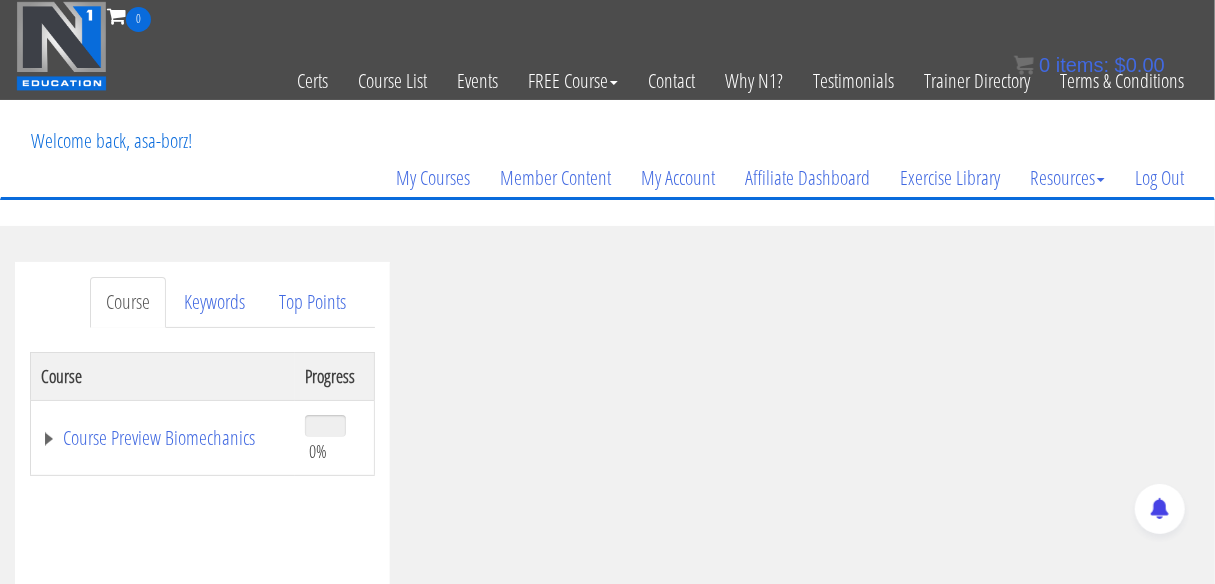 click on ".a{fill:#000;opacity:0.65;}.b{fill:#fff;opacity:1.0;}
.fp-color-play{opacity:0.65;}.controlbutton{fill:#fff;}
.fp-color-play{opacity:0.65;}.controlbutton{fill:#fff;}
.controlbuttonbg{opacity:0.65;}.controlbutton{fill:#fff;}
.fp-color-play{opacity:0.65;}.rect{fill:#fff;}
.fp-color-play{opacity:0.65;}.rect{fill:#fff;}
.fp-color-play{opacity:0.65;}.rect{fill:#fff;}
.fp-color-play{opacity:0.65;}.rect{fill:#fff;}
01:00                              00:29                                           10:01              09:02" at bounding box center (810, 481) 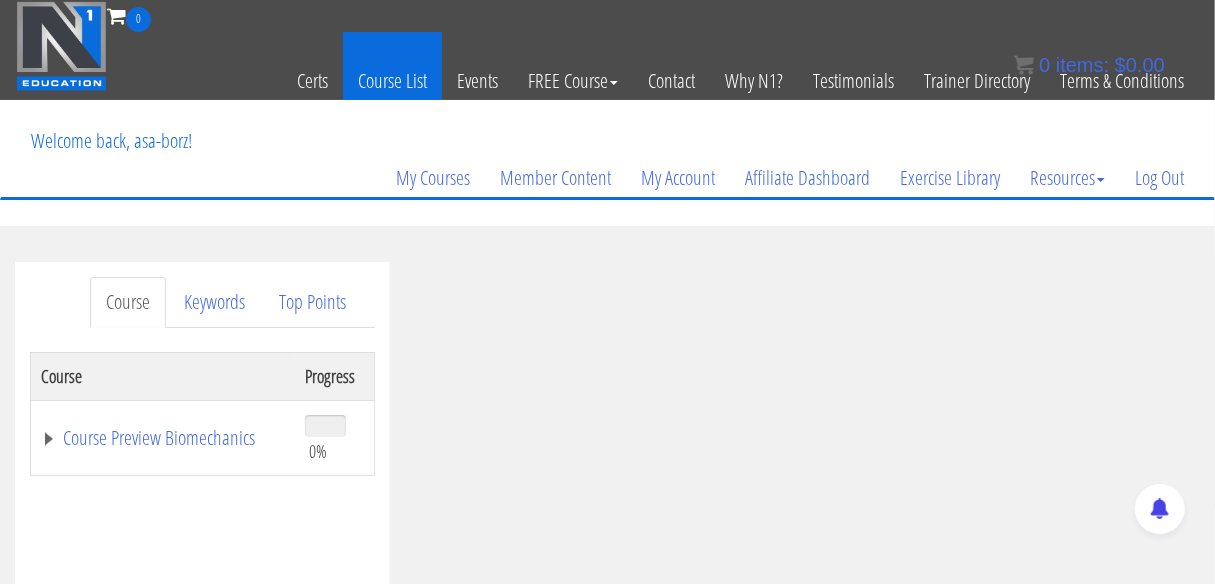 click on "Course List" at bounding box center [392, 81] 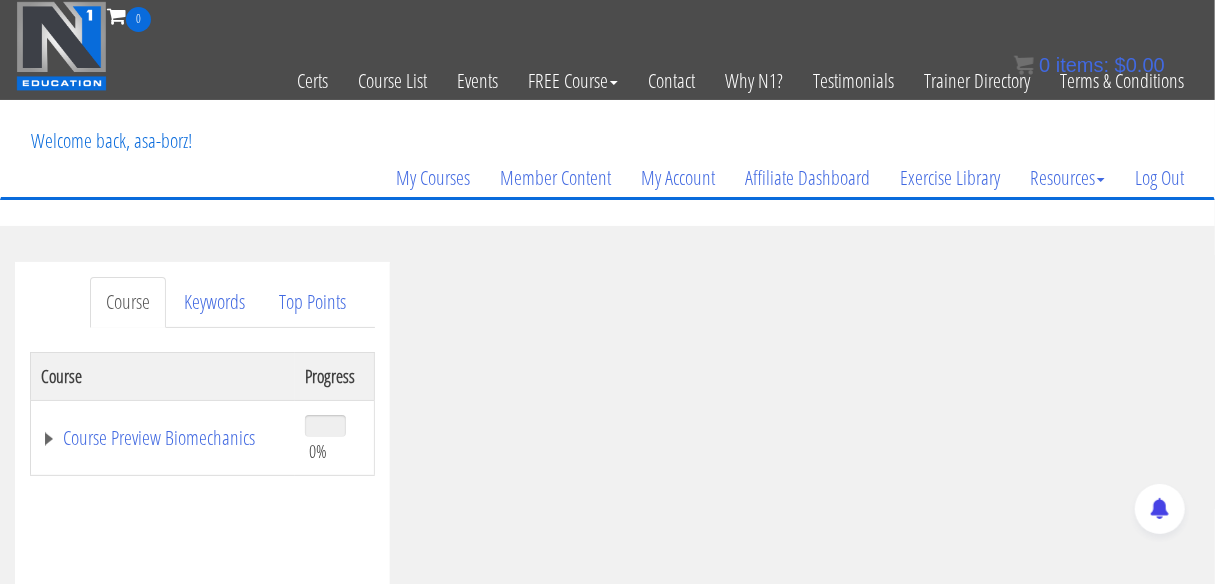 click at bounding box center (61, 46) 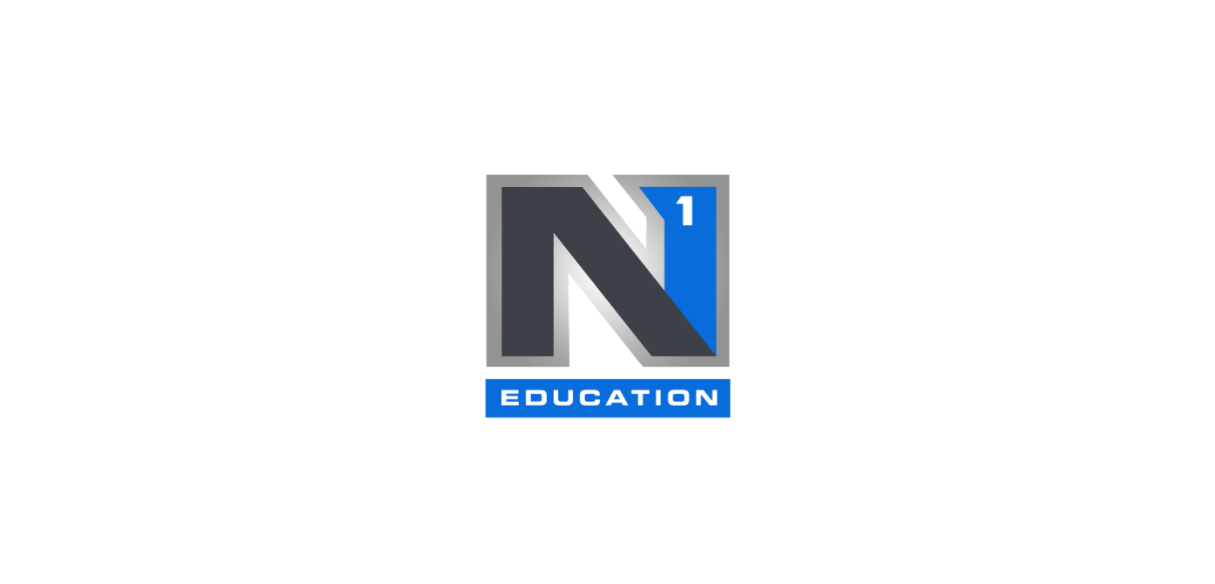 scroll, scrollTop: 0, scrollLeft: 0, axis: both 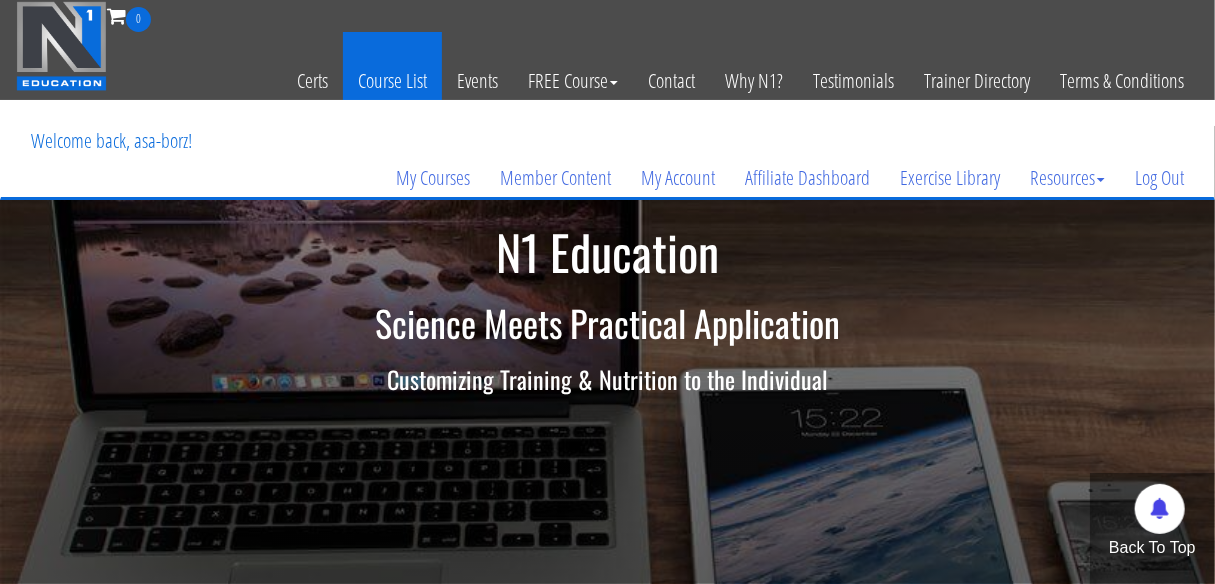 click on "Course List" at bounding box center [392, 81] 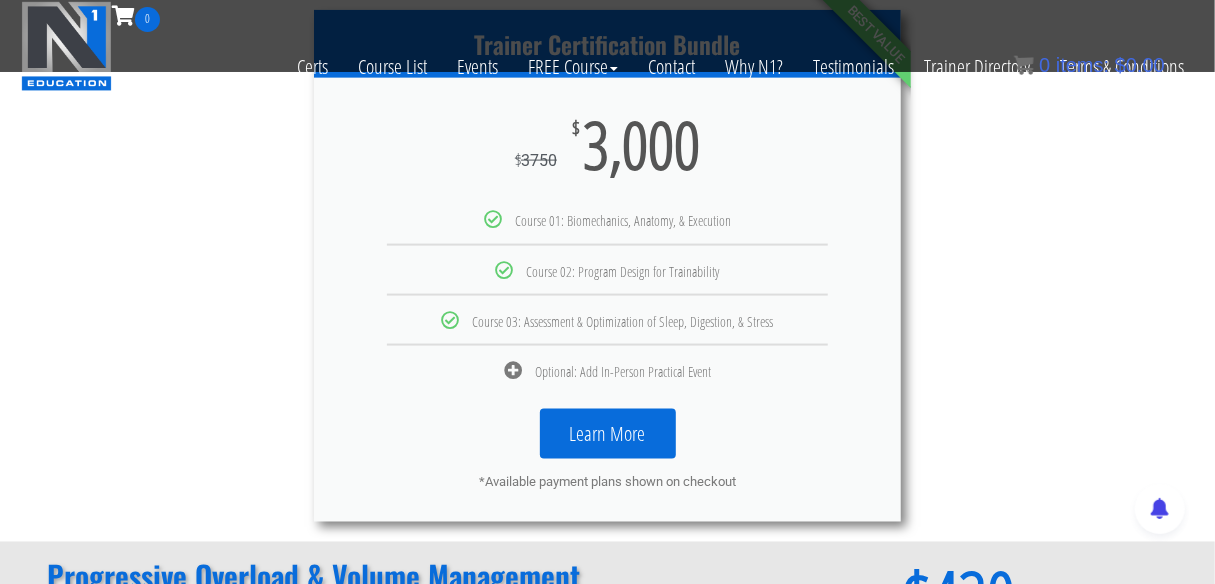 scroll, scrollTop: 1222, scrollLeft: 0, axis: vertical 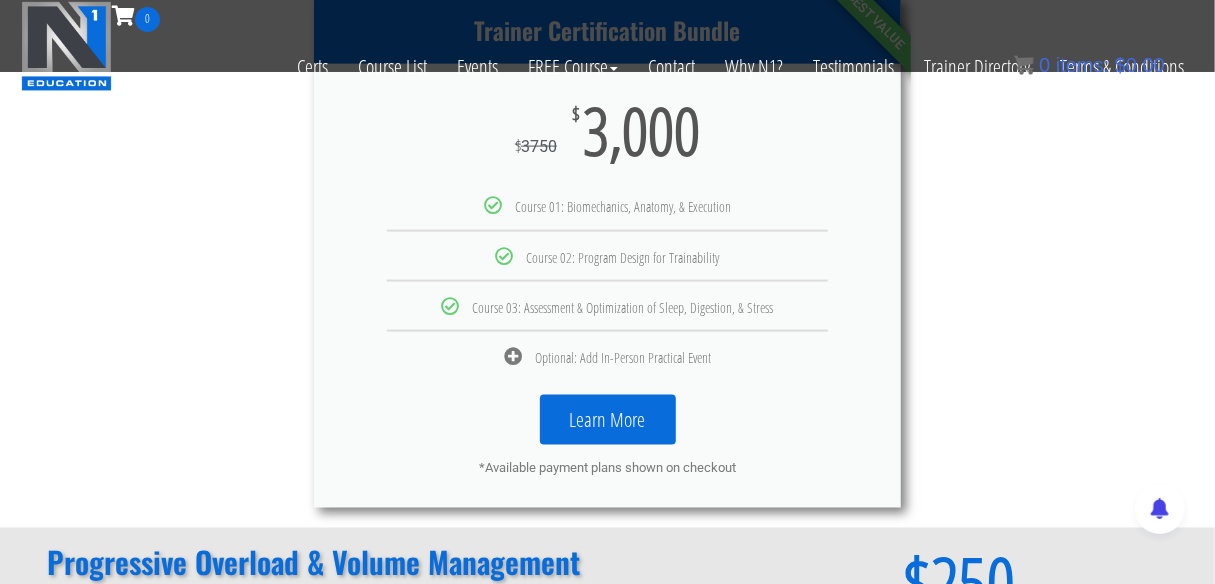 click at bounding box center (513, 356) 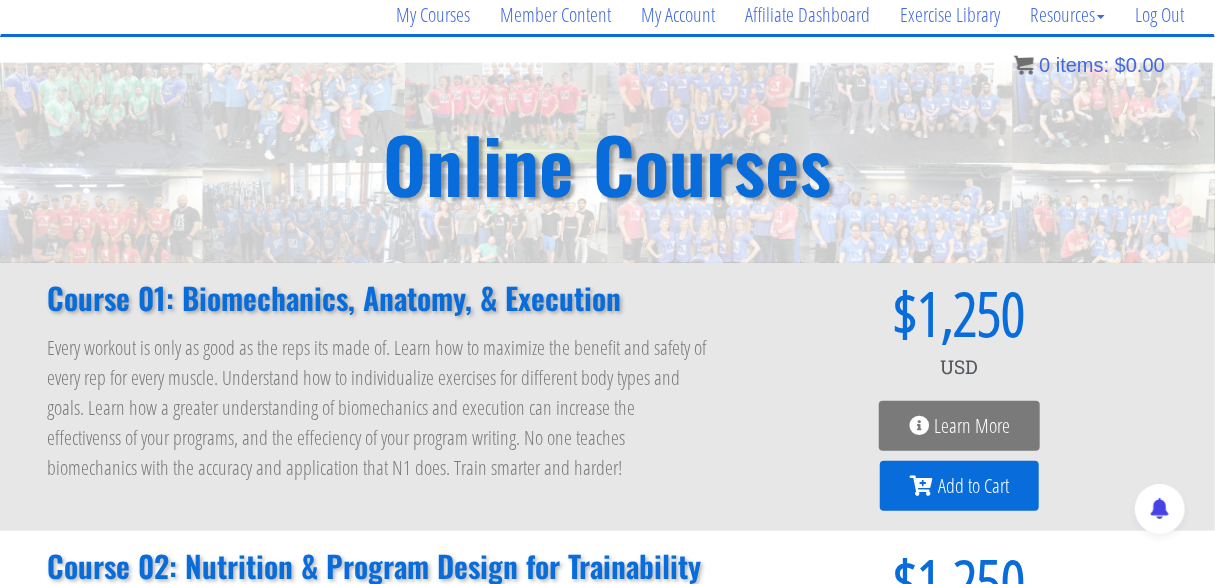 scroll, scrollTop: 160, scrollLeft: 0, axis: vertical 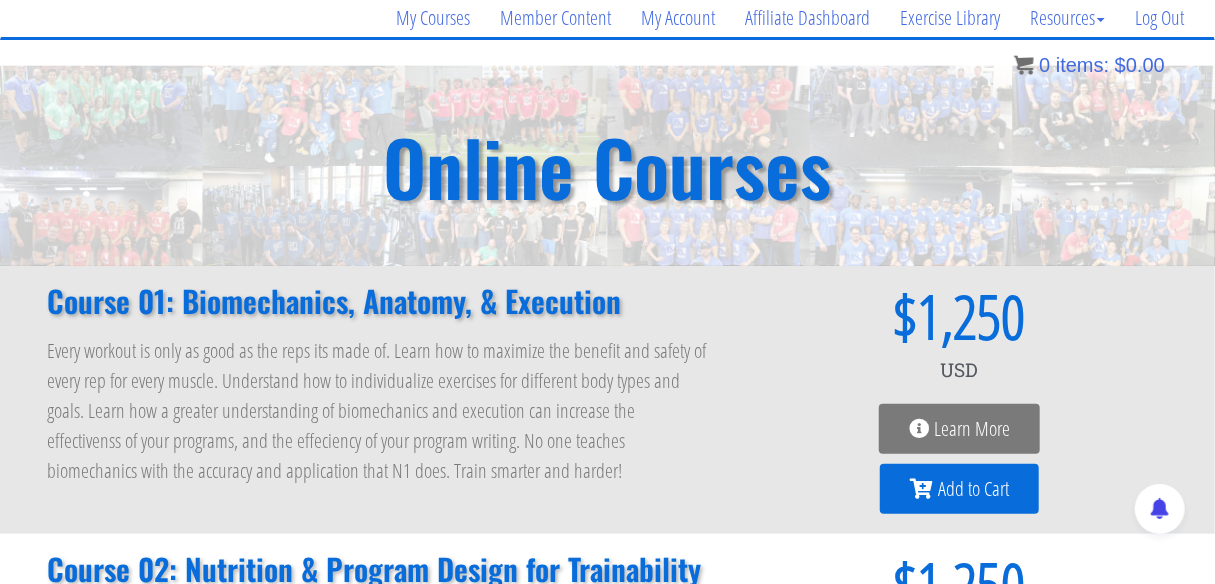 click at bounding box center (921, 489) 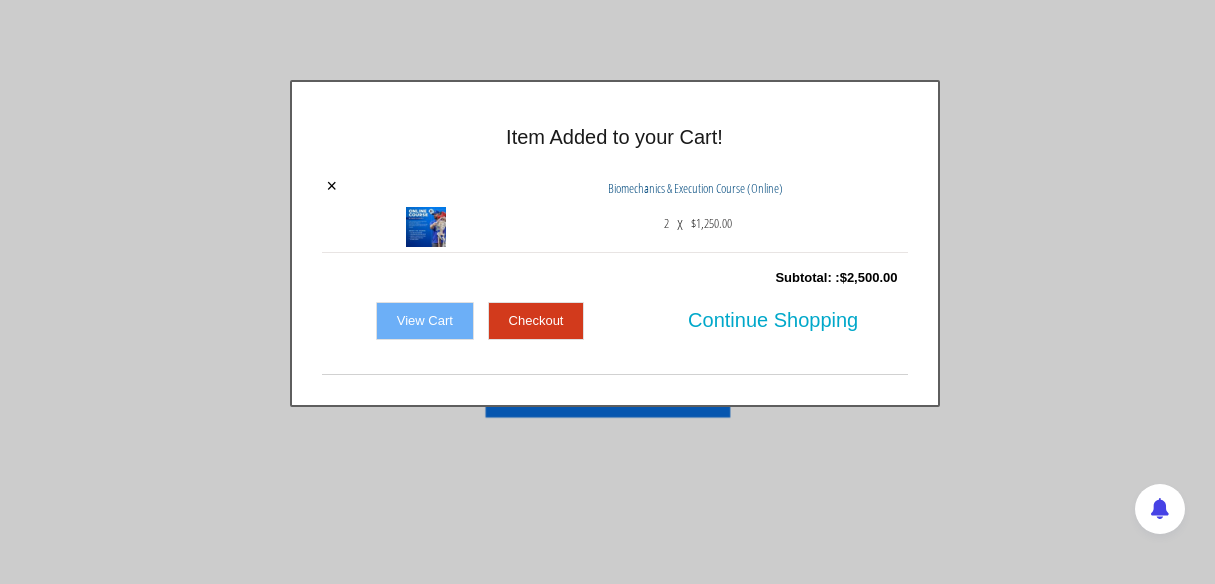 scroll, scrollTop: 0, scrollLeft: 0, axis: both 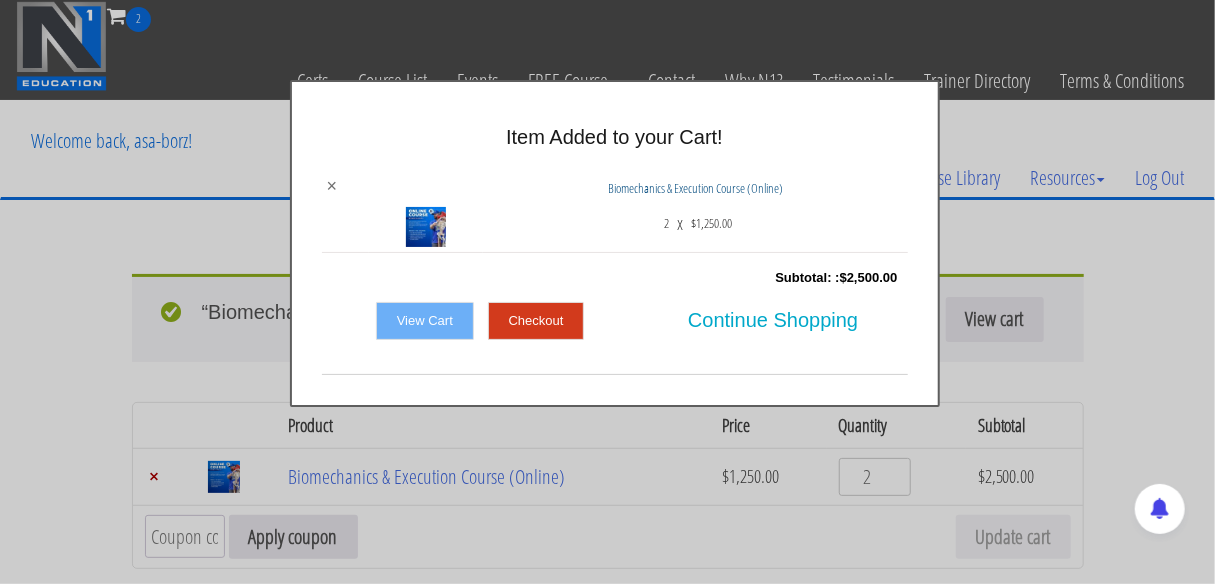 click on "×" at bounding box center [332, 186] 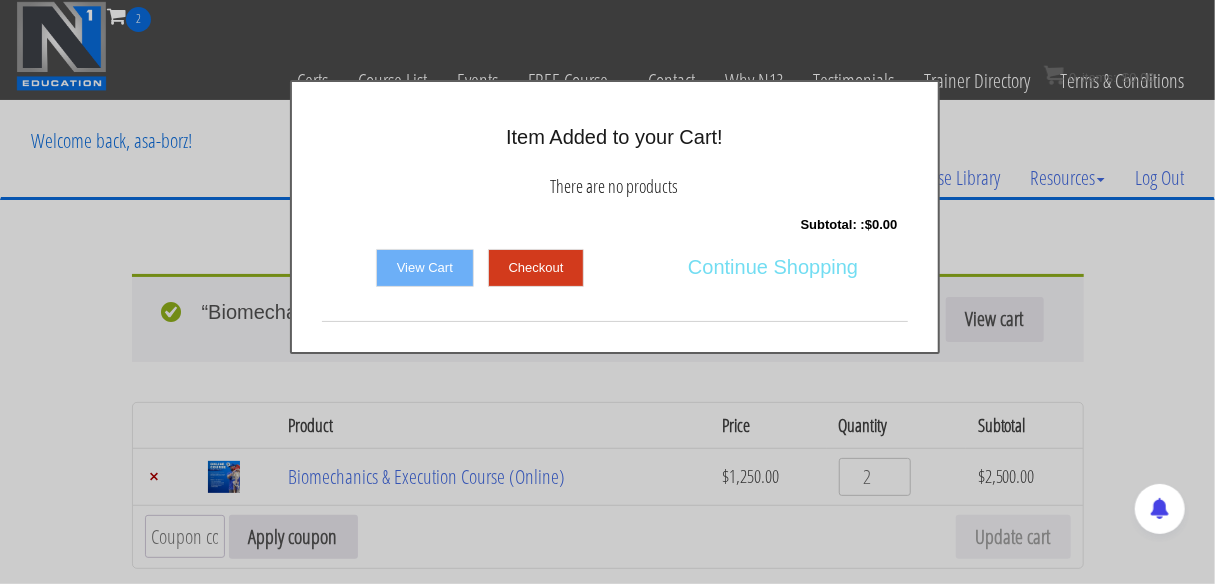 click on "Continue Shopping" at bounding box center (773, 267) 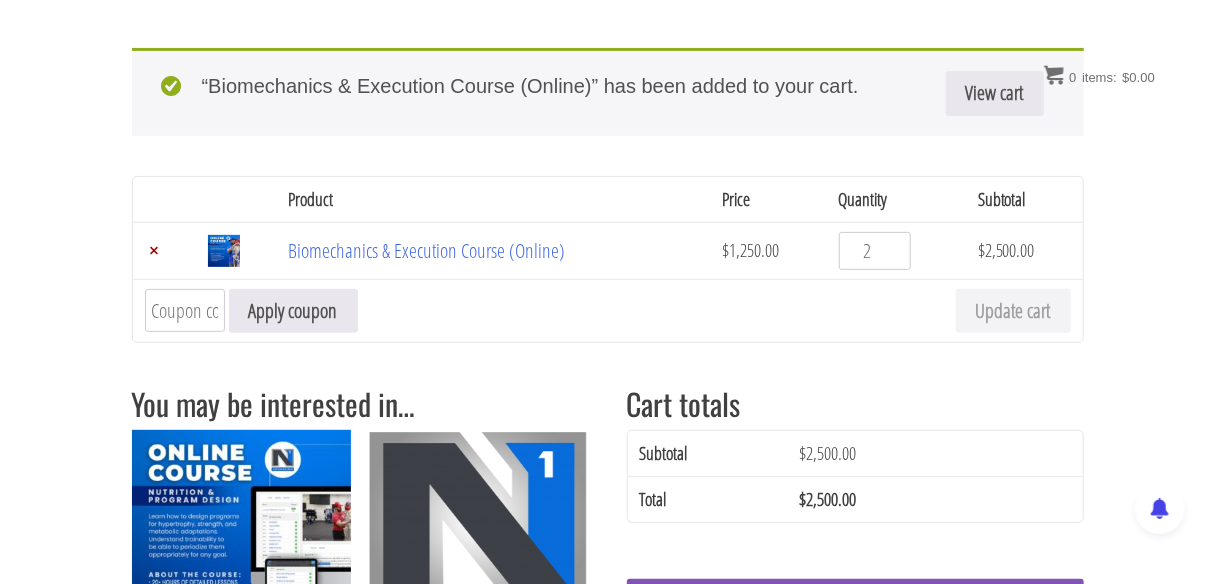 scroll, scrollTop: 243, scrollLeft: 0, axis: vertical 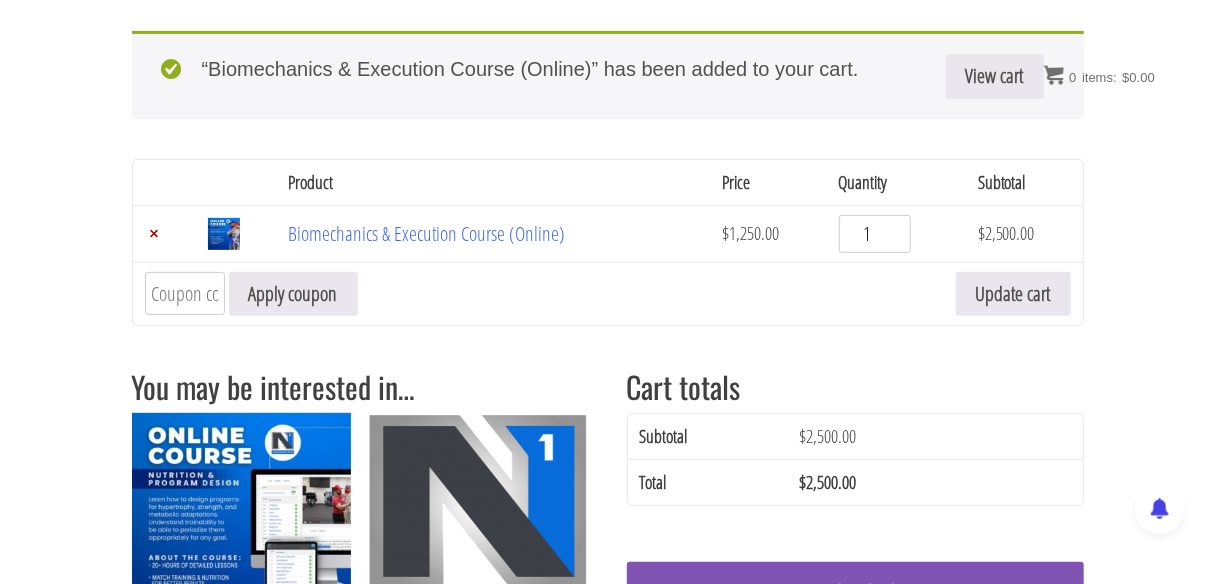 click on "1" at bounding box center (875, 234) 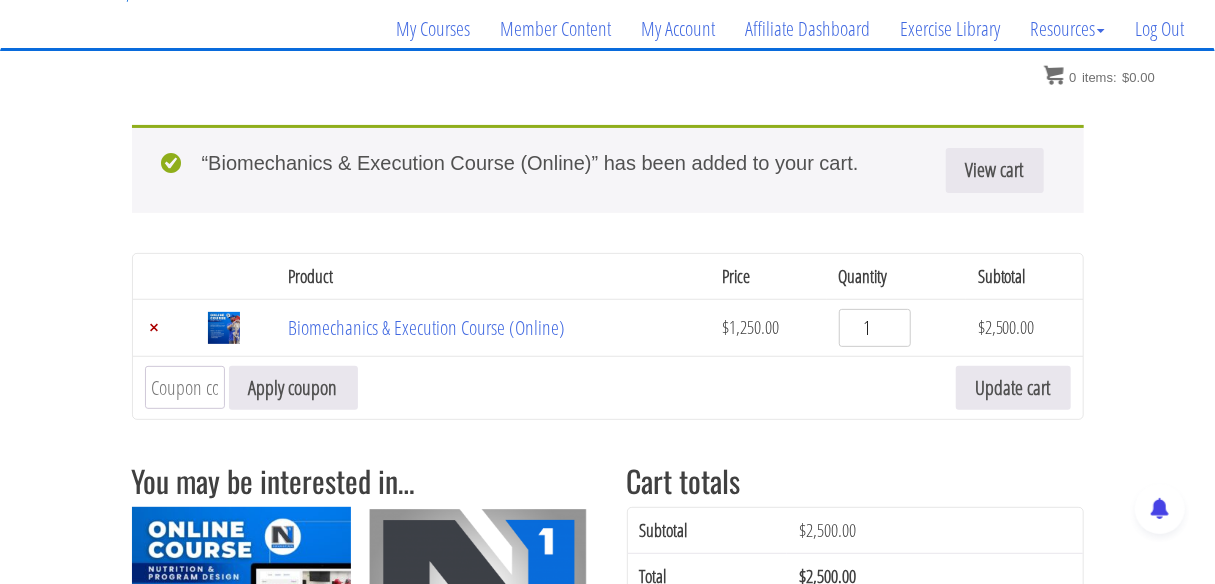 scroll, scrollTop: 147, scrollLeft: 0, axis: vertical 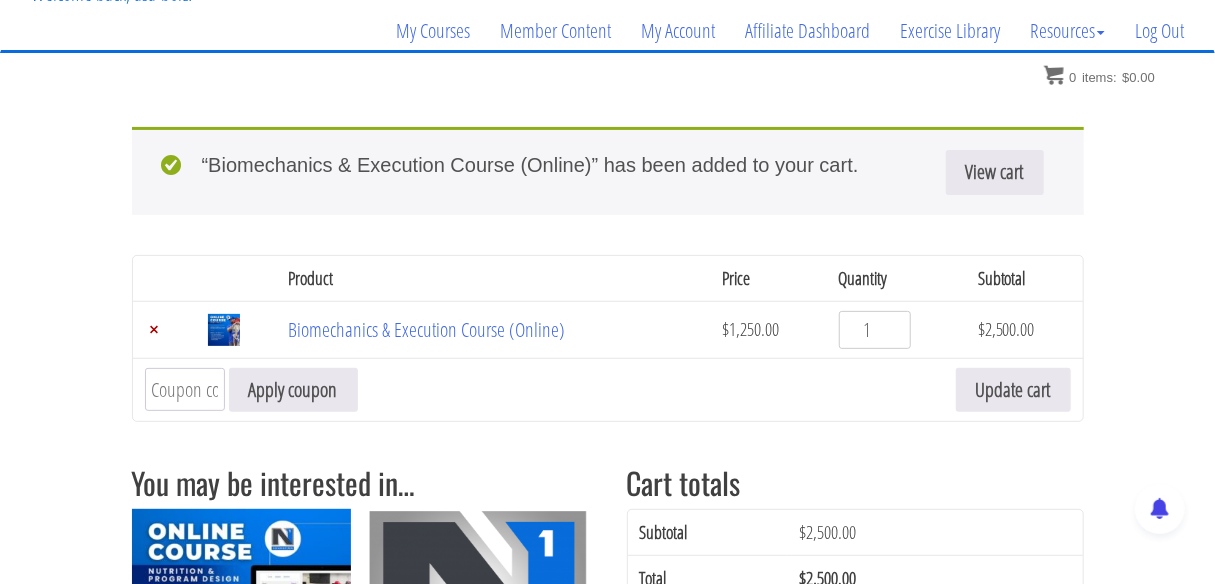 click on "$ 2,500.00" at bounding box center [1024, 329] 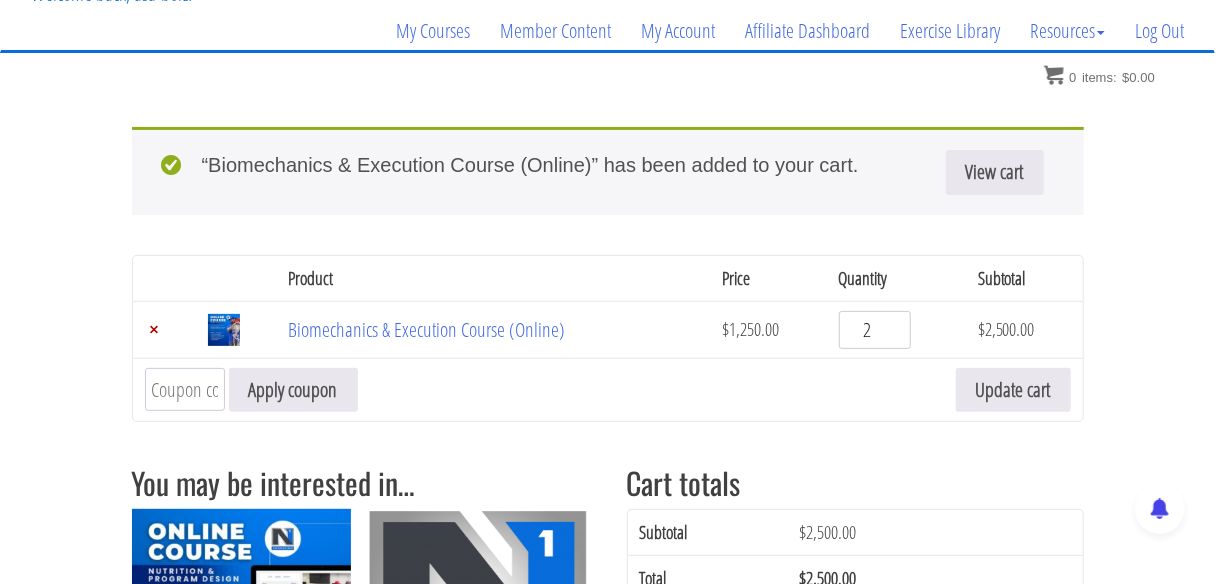 click on "2" at bounding box center [875, 330] 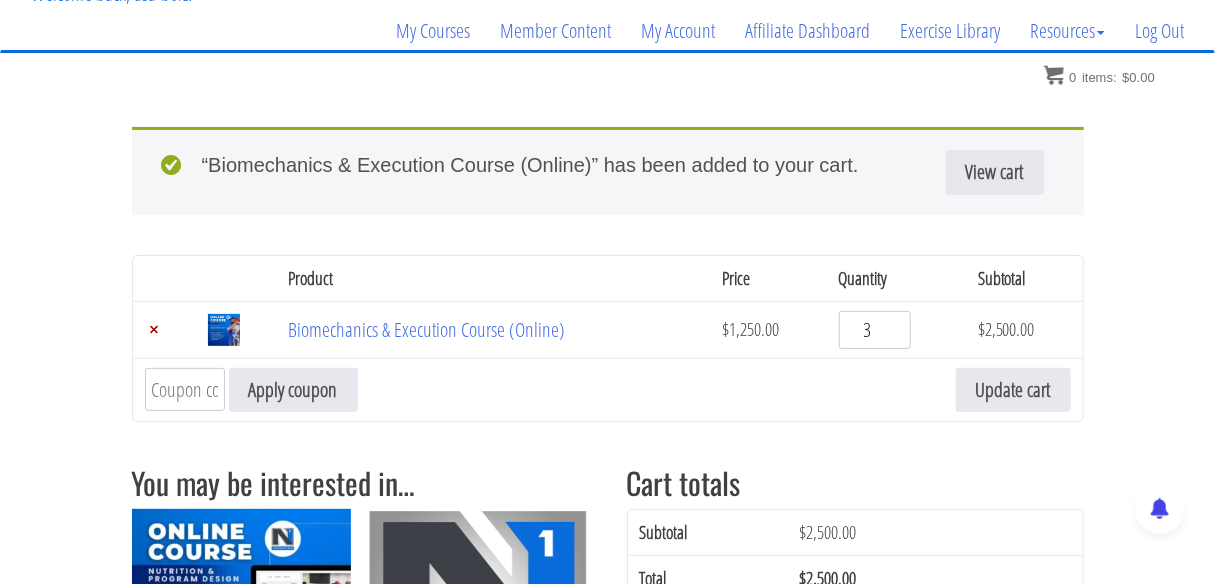 click on "3" at bounding box center [875, 330] 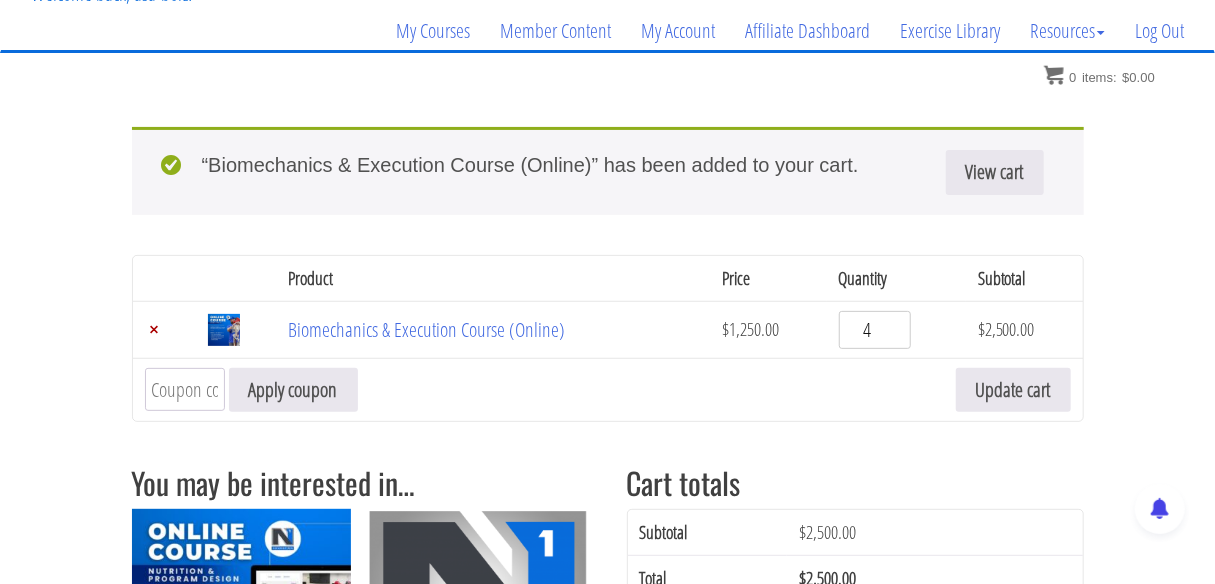 click on "4" at bounding box center (875, 330) 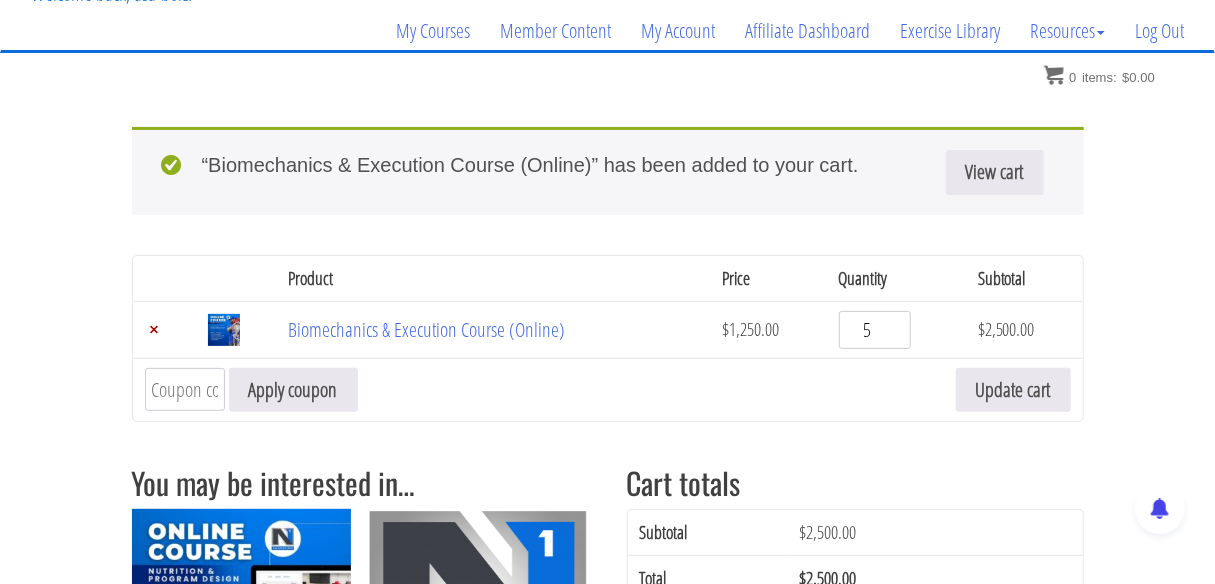 click on "5" at bounding box center (875, 330) 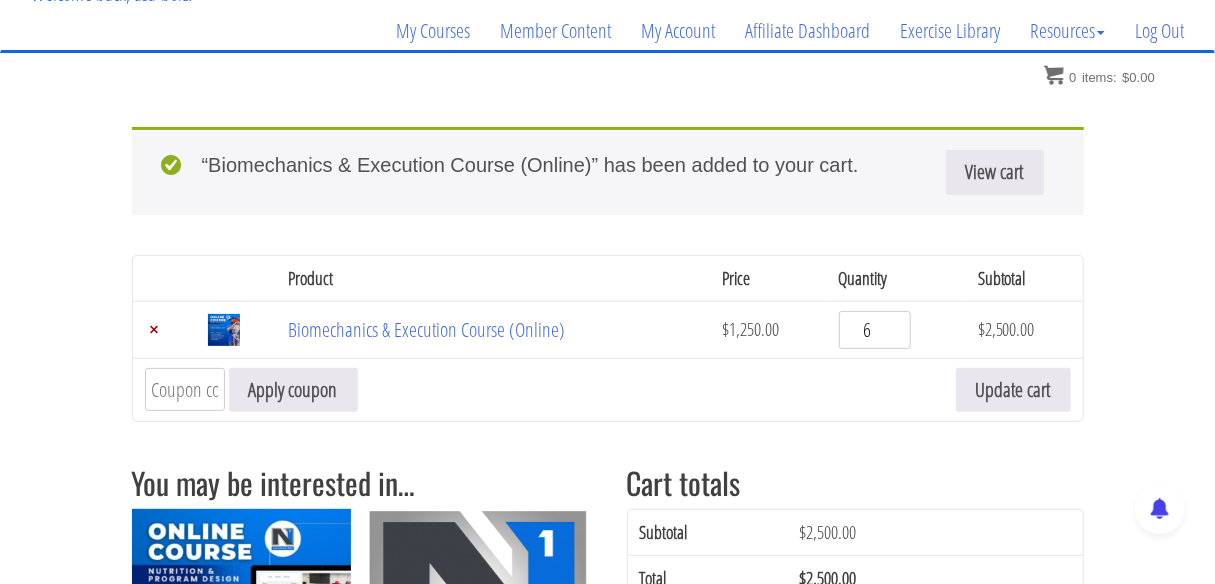 click on "6" at bounding box center (875, 330) 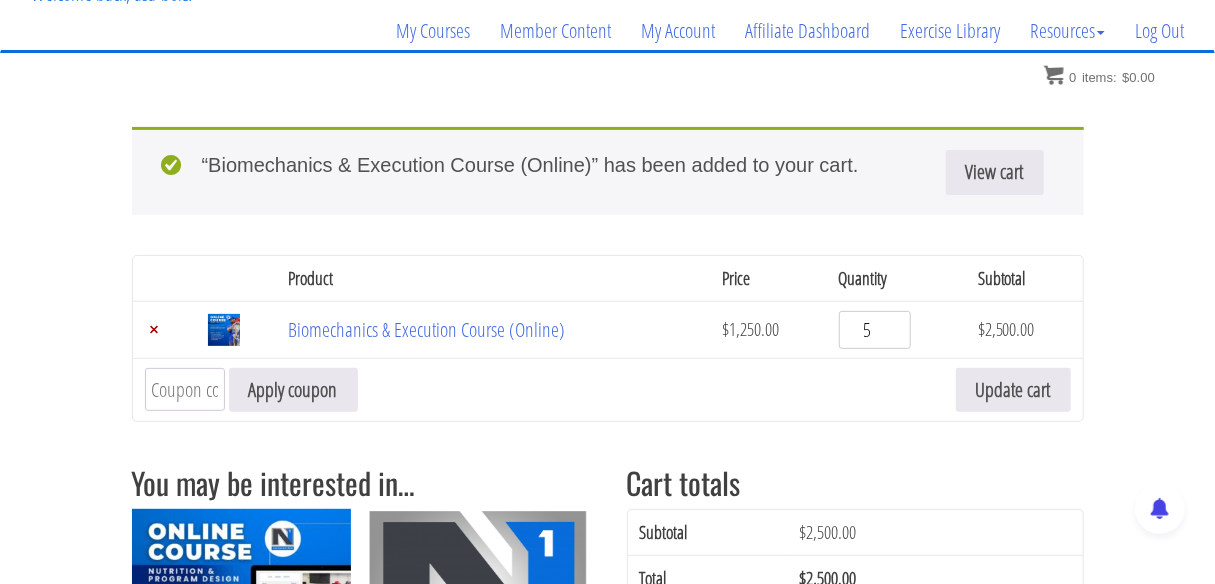 click on "5" at bounding box center [875, 330] 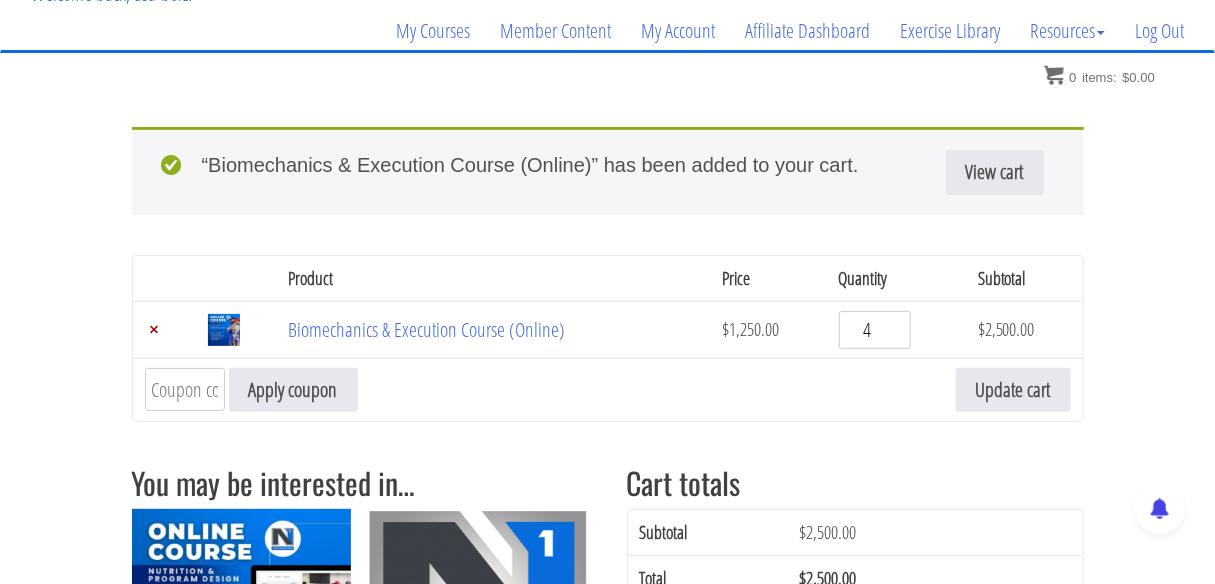 click on "4" at bounding box center [875, 330] 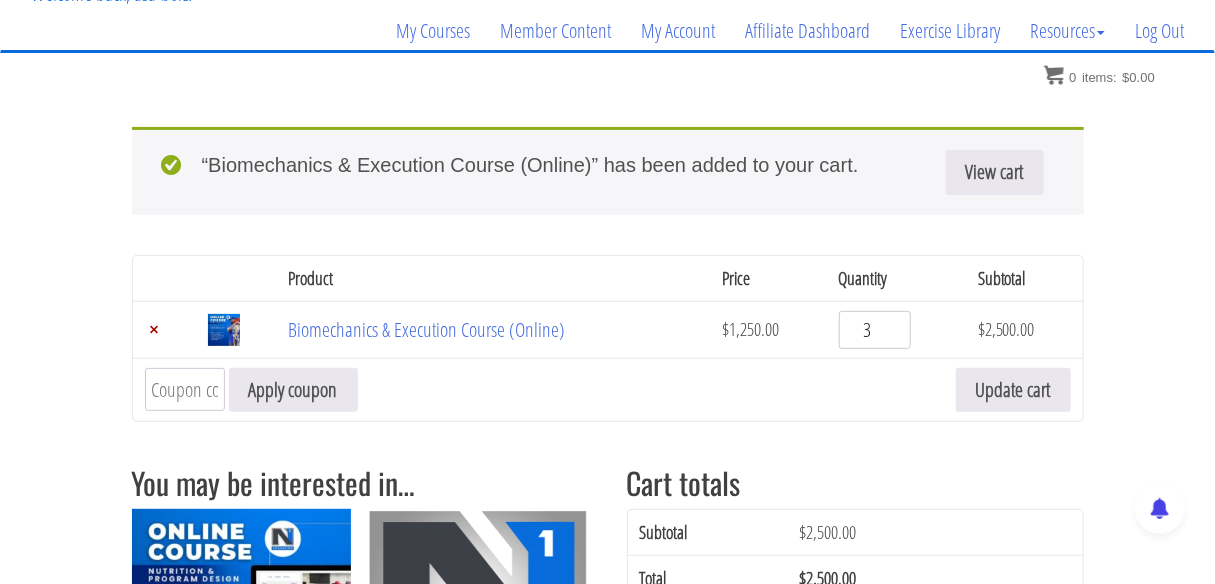 click on "3" at bounding box center (875, 330) 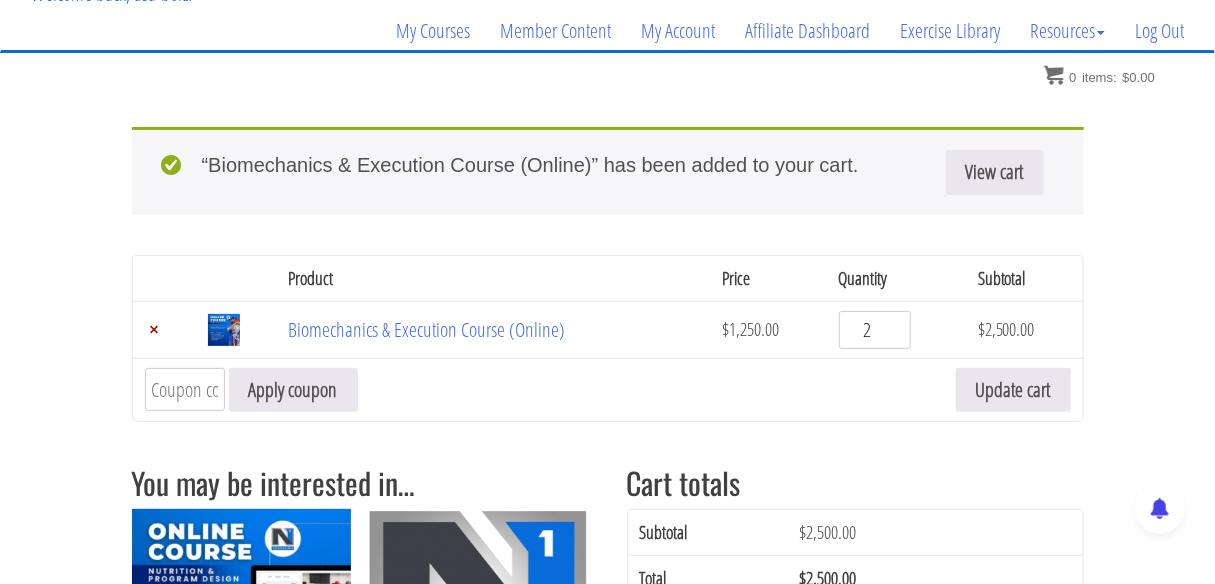 click on "2" at bounding box center [875, 330] 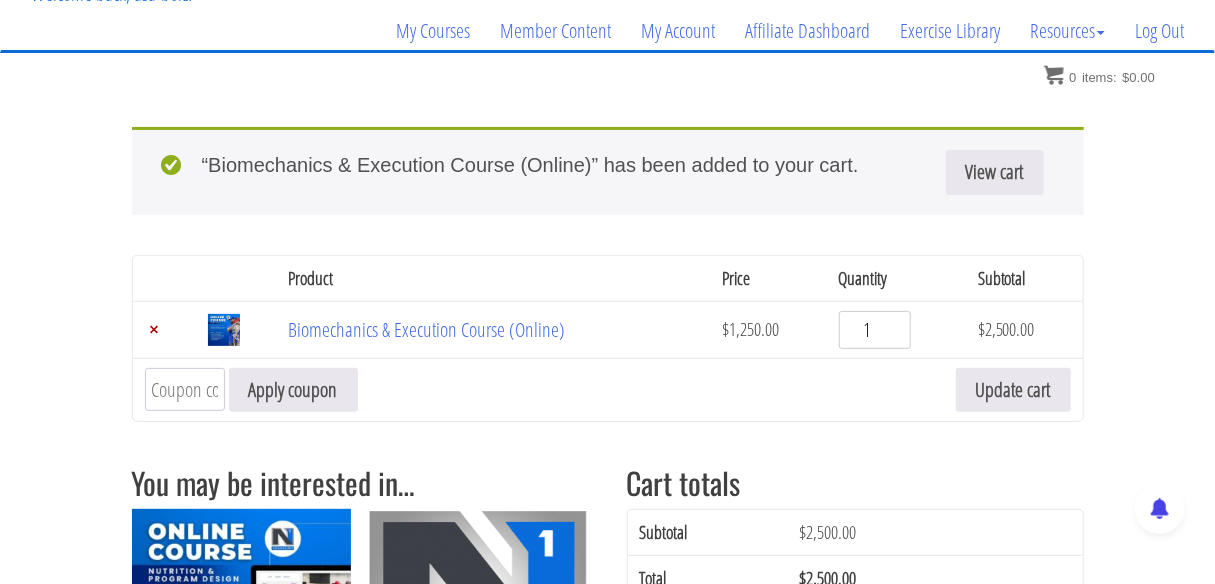 click on "1" at bounding box center [875, 330] 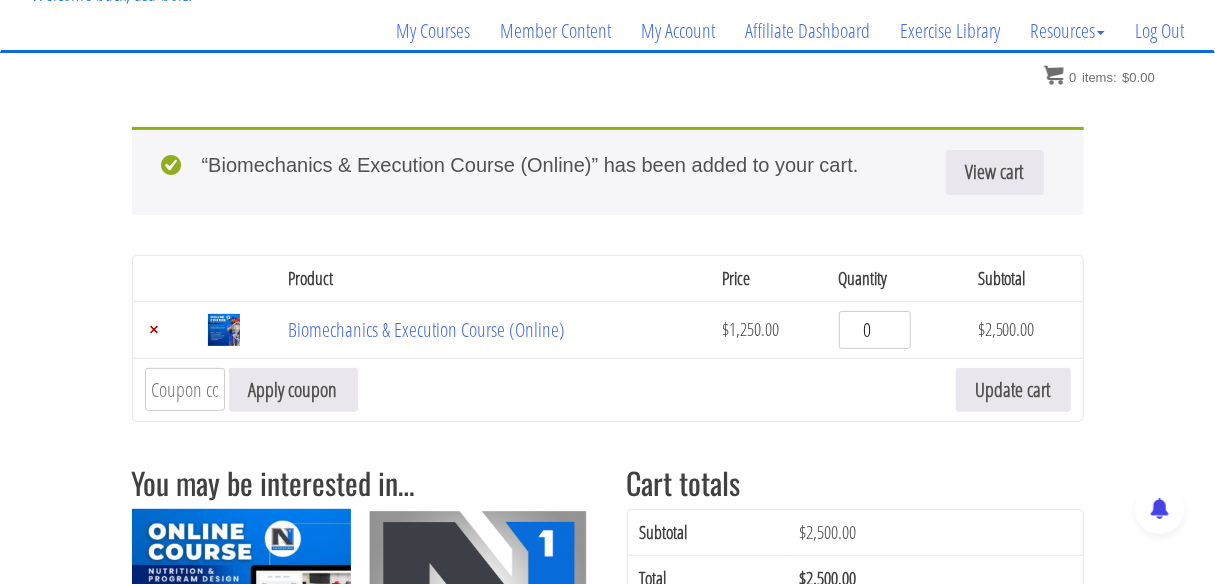 click on "0" at bounding box center [875, 330] 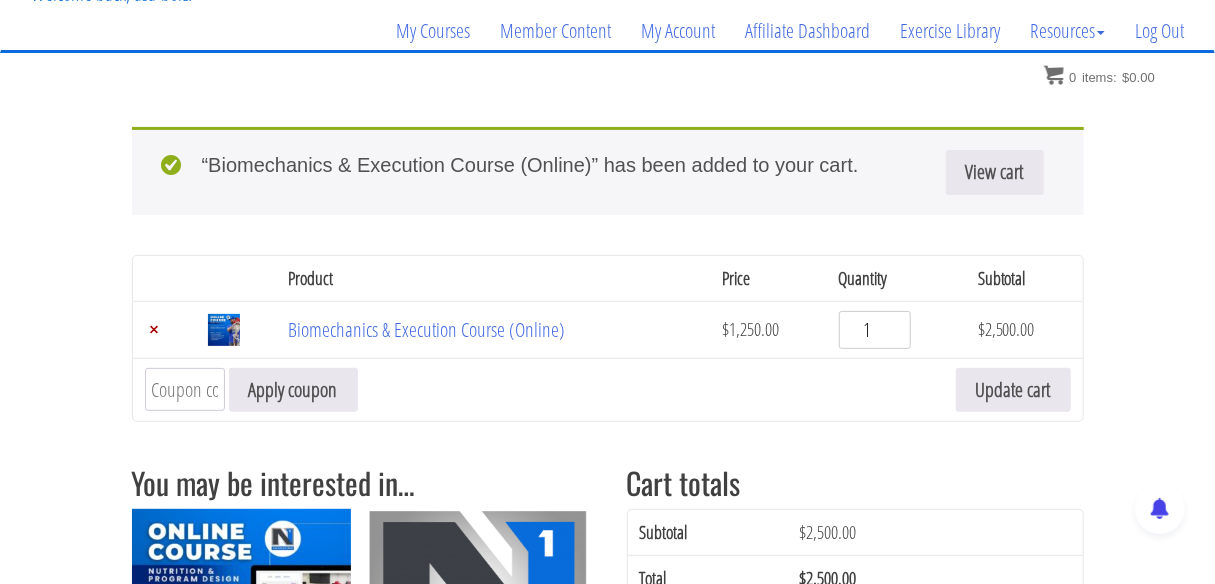 type on "1" 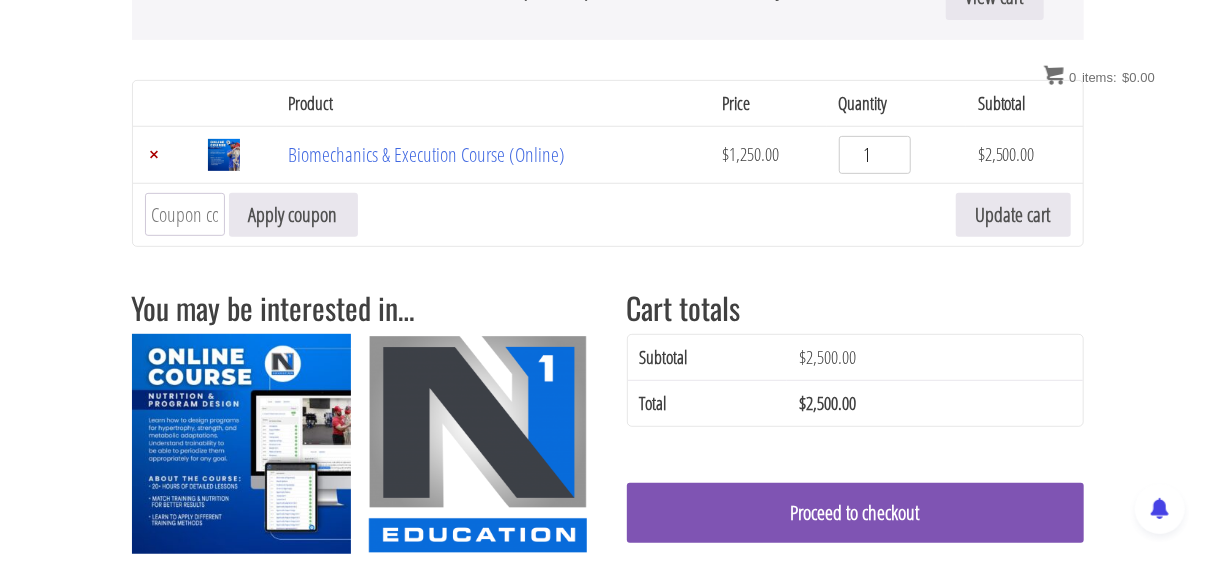 scroll, scrollTop: 321, scrollLeft: 0, axis: vertical 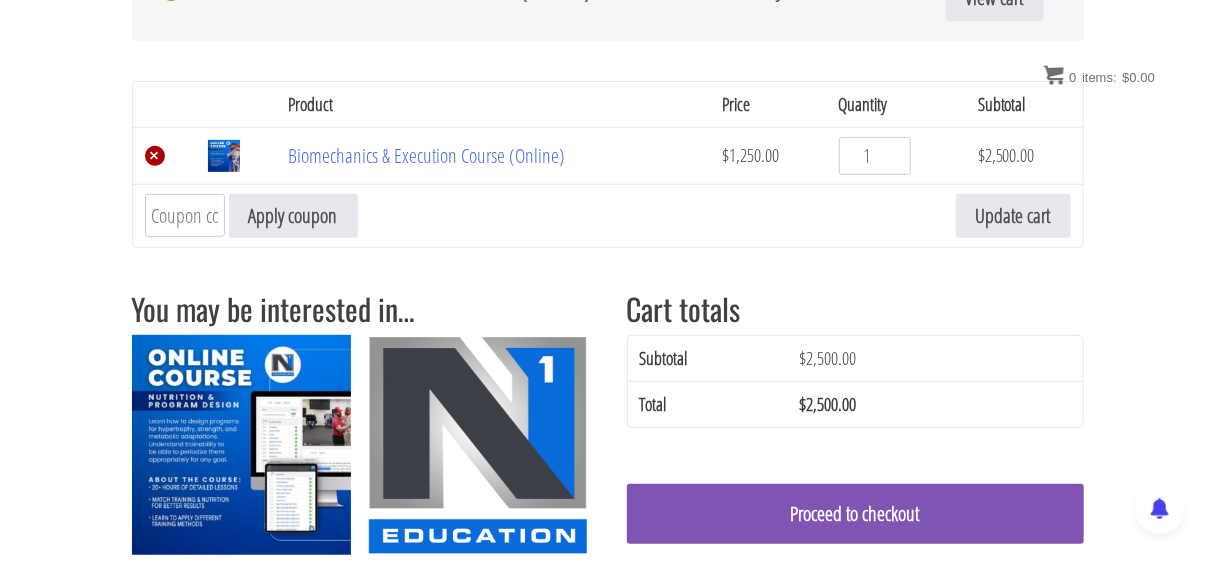 click on "×" at bounding box center [155, 156] 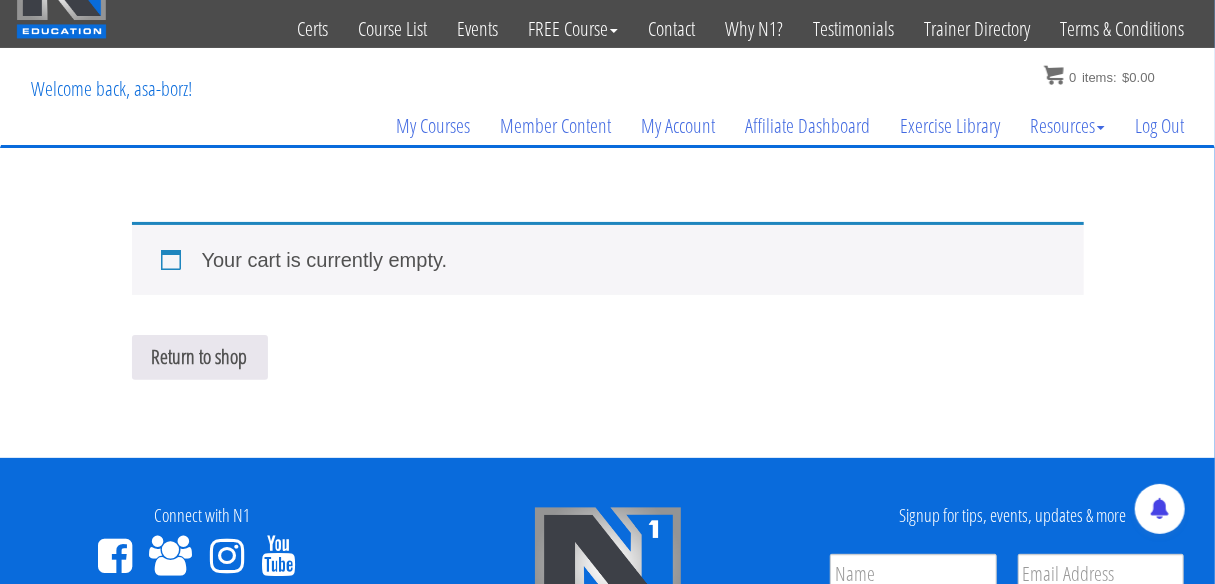 scroll, scrollTop: 51, scrollLeft: 0, axis: vertical 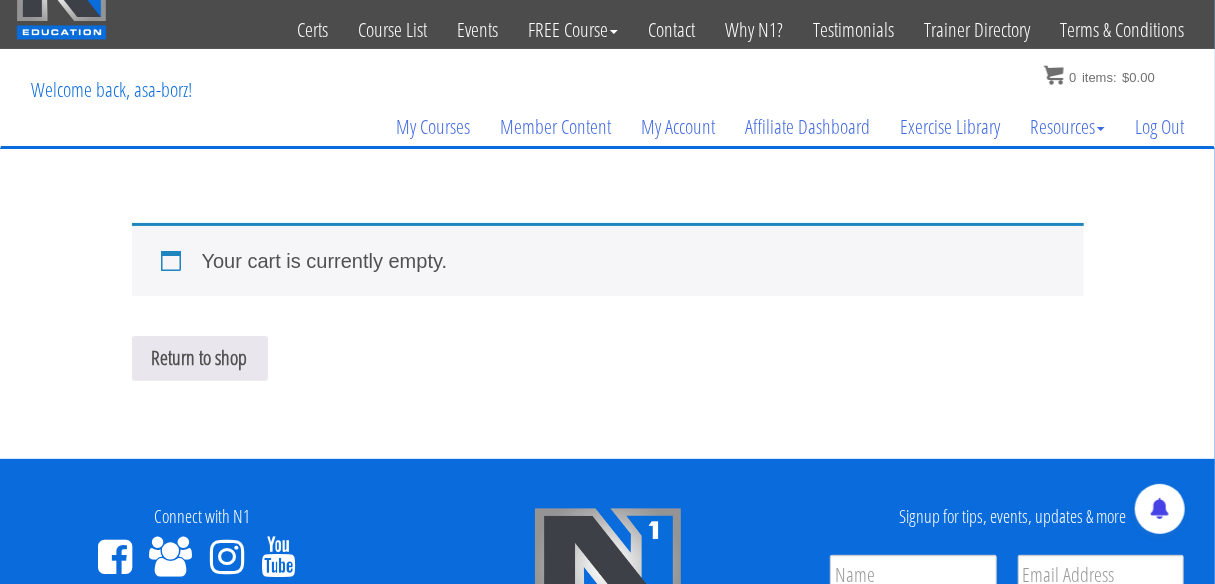click on "Your cart is currently empty." at bounding box center (608, 259) 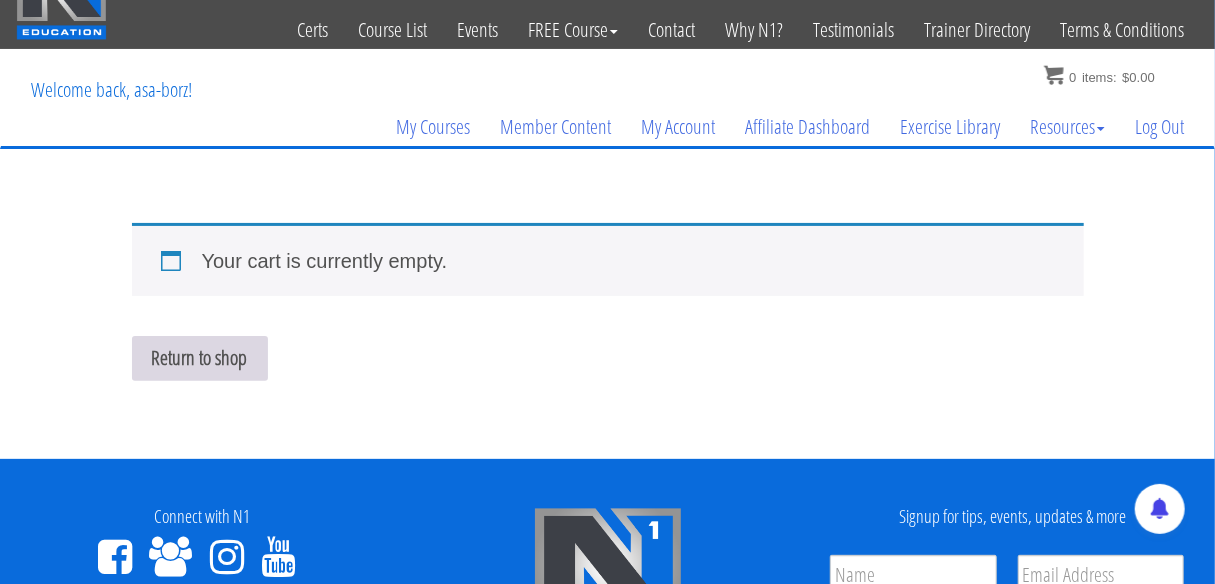click on "Return to shop" at bounding box center (200, 358) 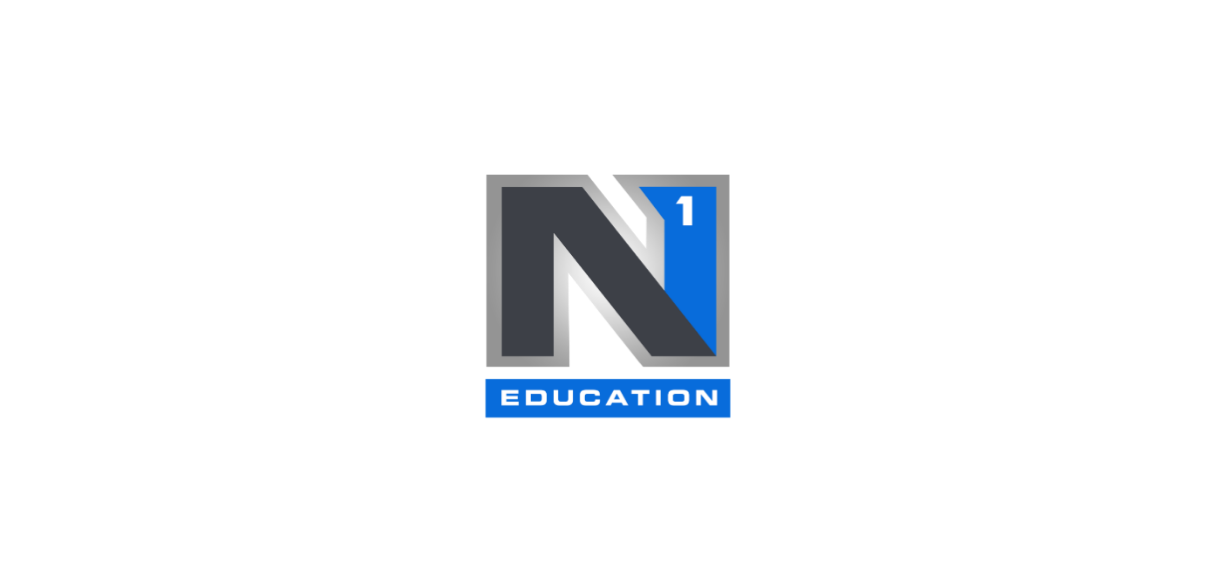 scroll, scrollTop: 0, scrollLeft: 0, axis: both 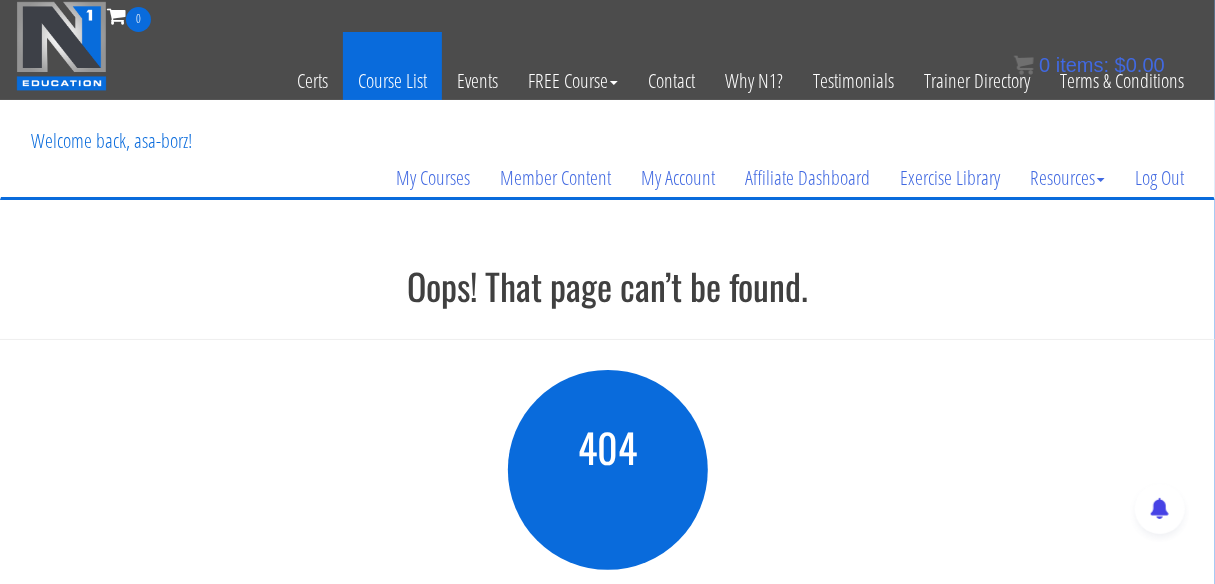 click on "Course List" at bounding box center [392, 81] 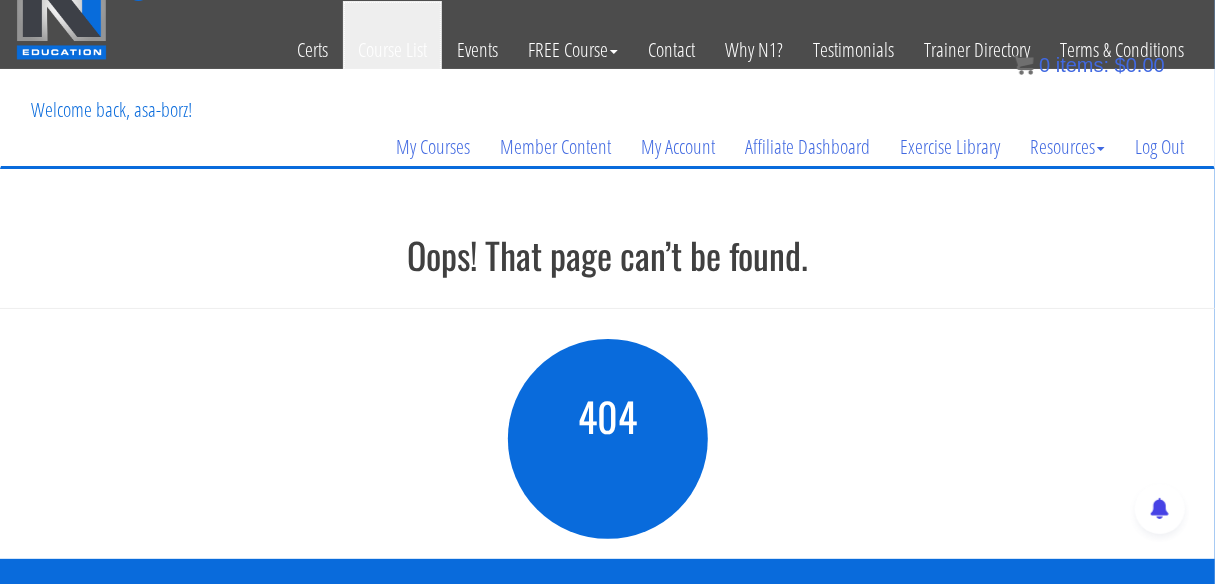 scroll, scrollTop: 0, scrollLeft: 0, axis: both 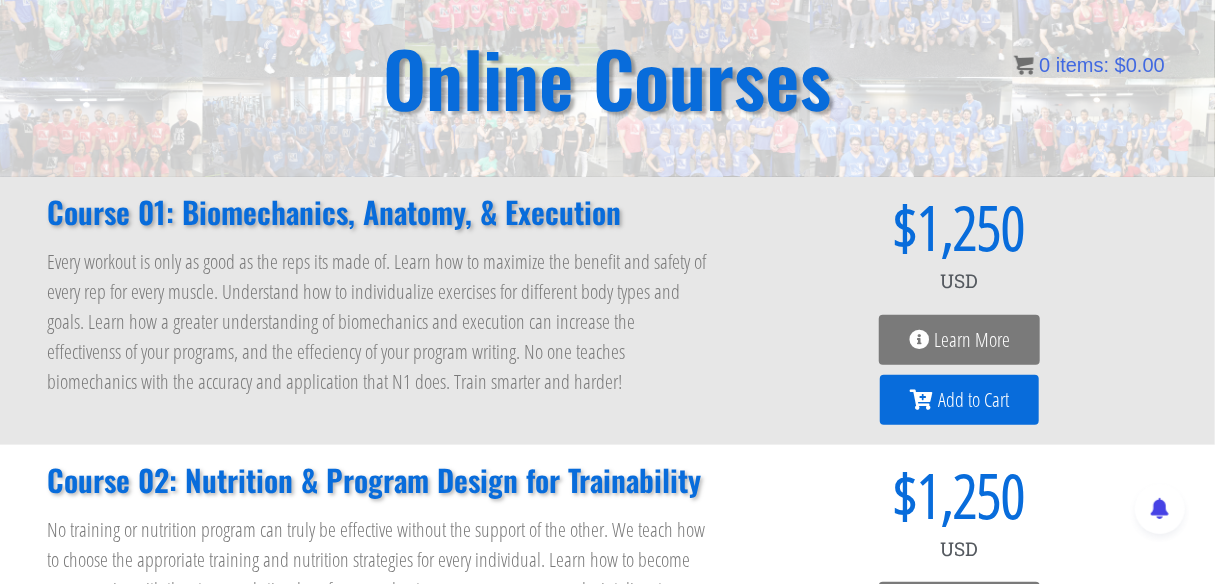 click on "Add to Cart" at bounding box center (959, 400) 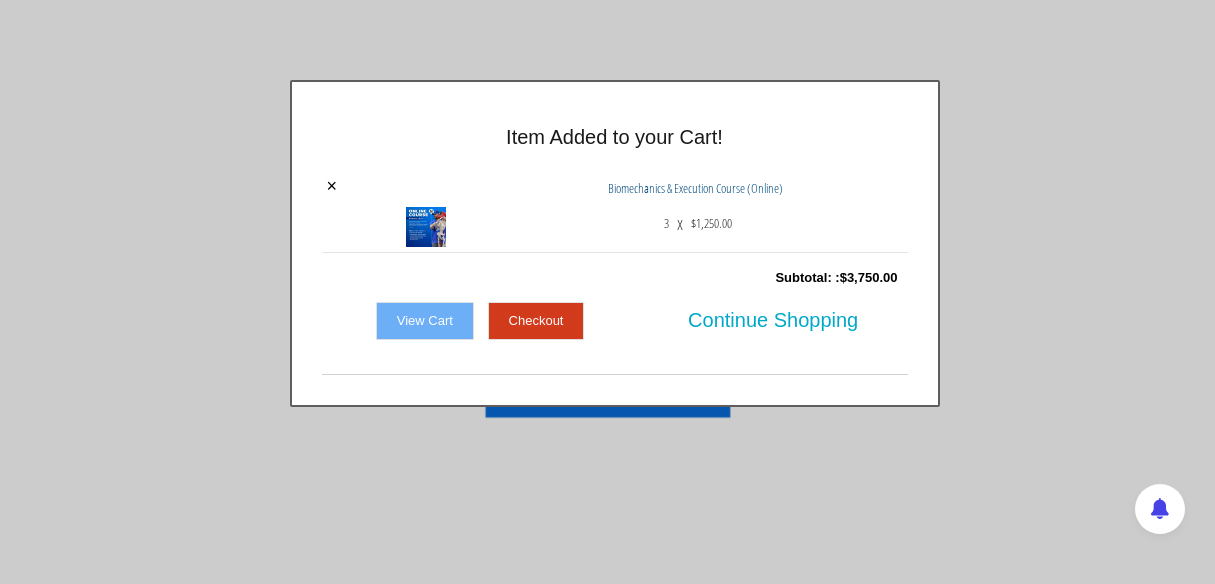 scroll, scrollTop: 0, scrollLeft: 0, axis: both 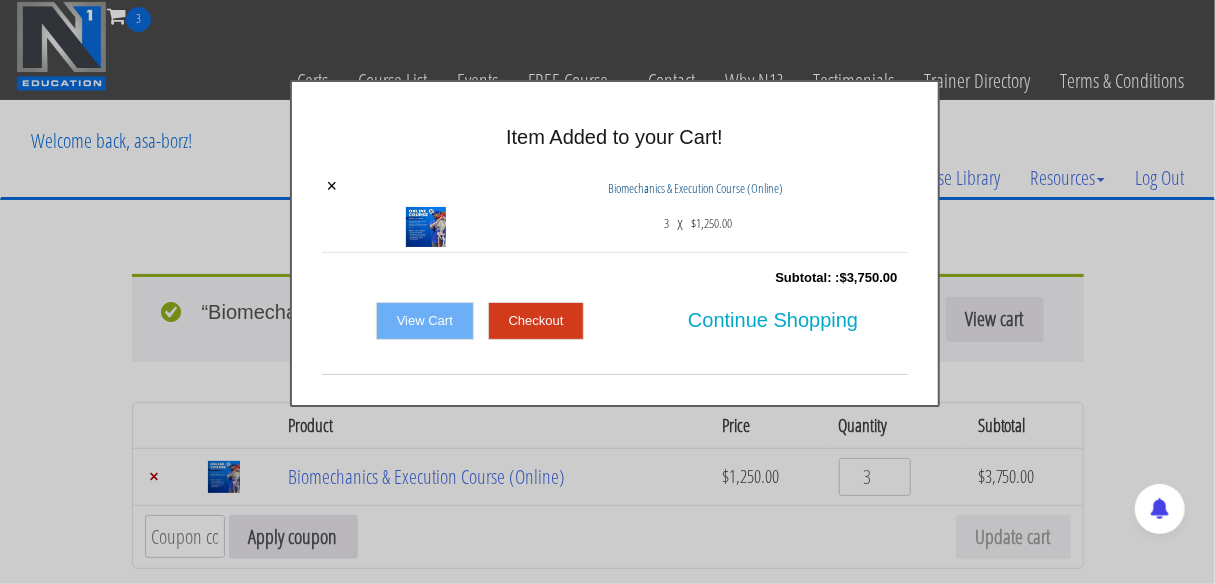 click on "Checkout" at bounding box center (536, 321) 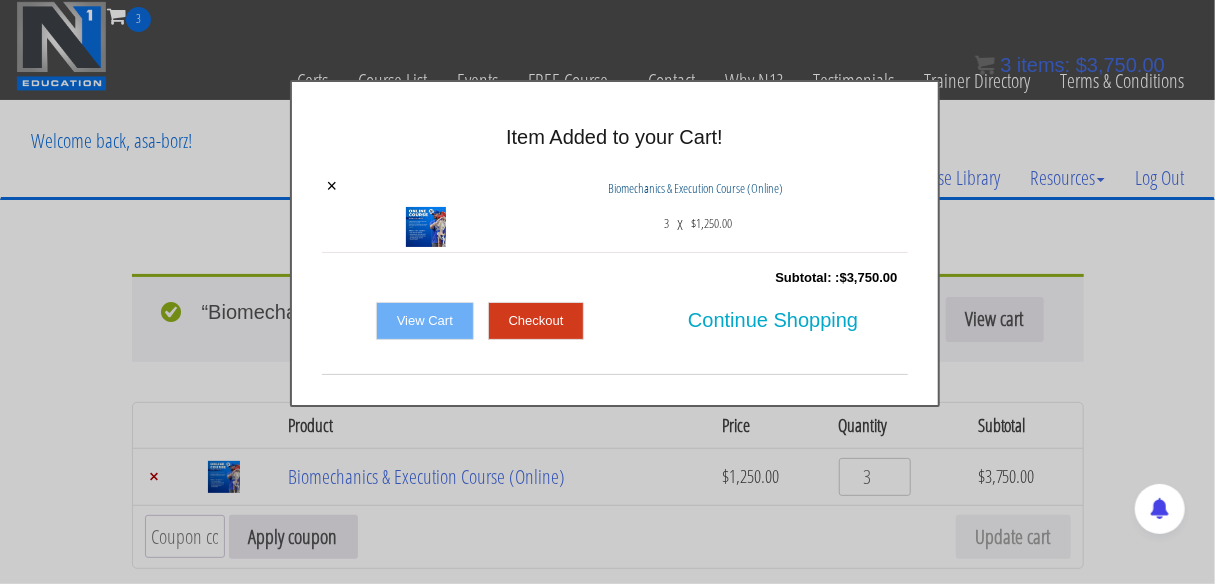 click on "×
Item Added to your Cart!
×
Biomechanics & Execution Course (Online)
3
x
$ 1,250.00
Subtotal:            :  $ 3,750.00
View Cart
Checkout" at bounding box center [614, 243] 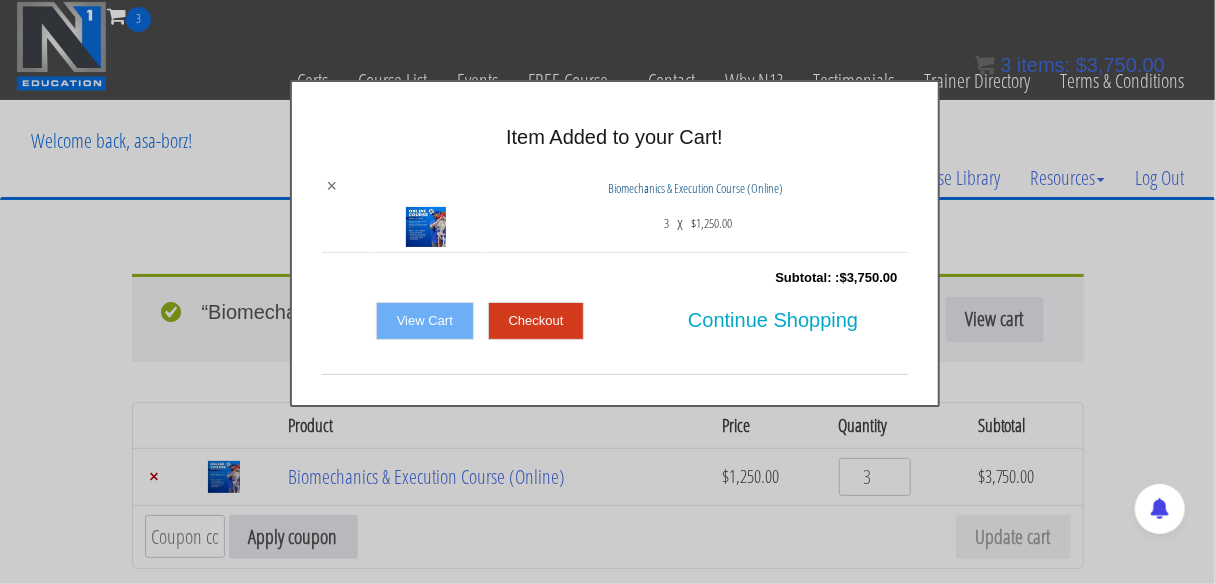 click on "×" at bounding box center (332, 186) 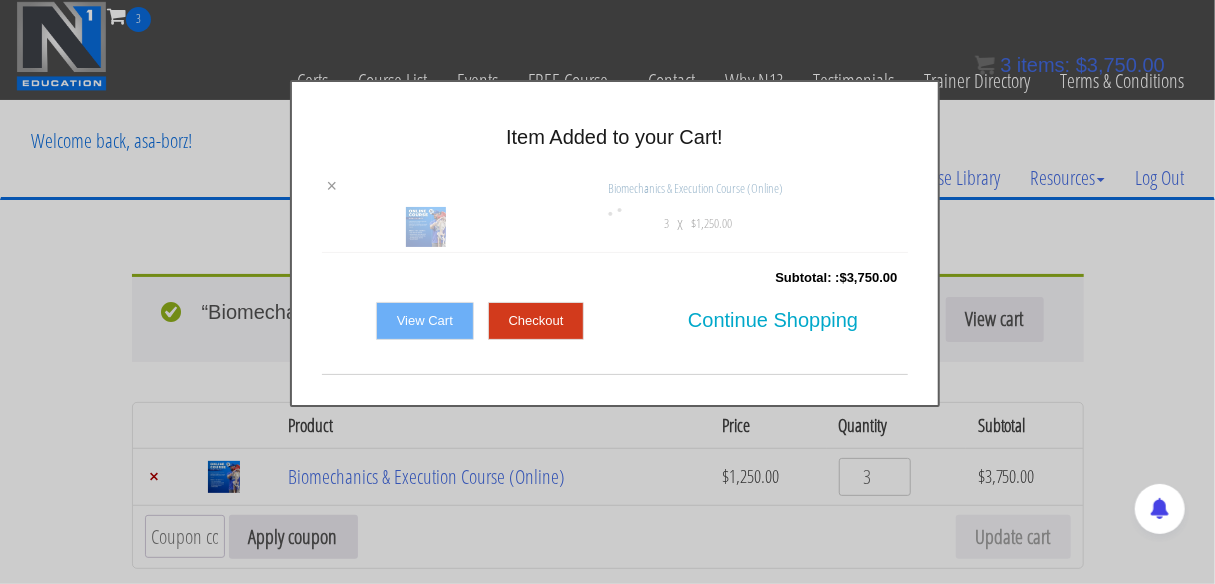 click on "×
Item Added to your Cart!
×
Biomechanics & Execution Course (Online)
3
x
$ 1,250.00
Subtotal:            :  $ 3,750.00
View Cart
Checkout" at bounding box center (614, 243) 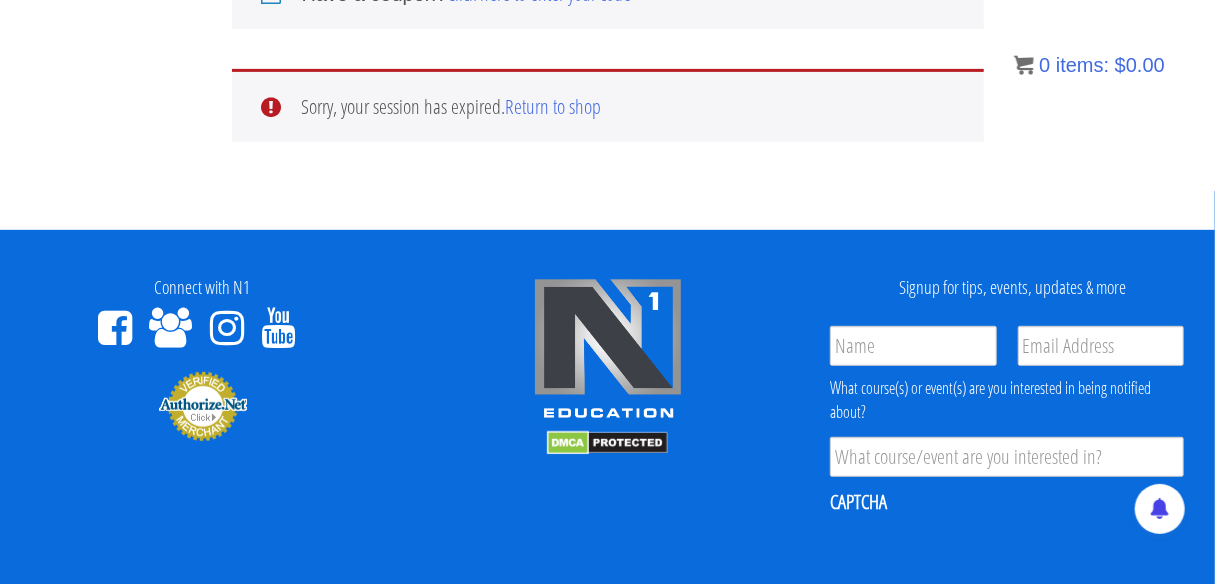 scroll, scrollTop: 0, scrollLeft: 0, axis: both 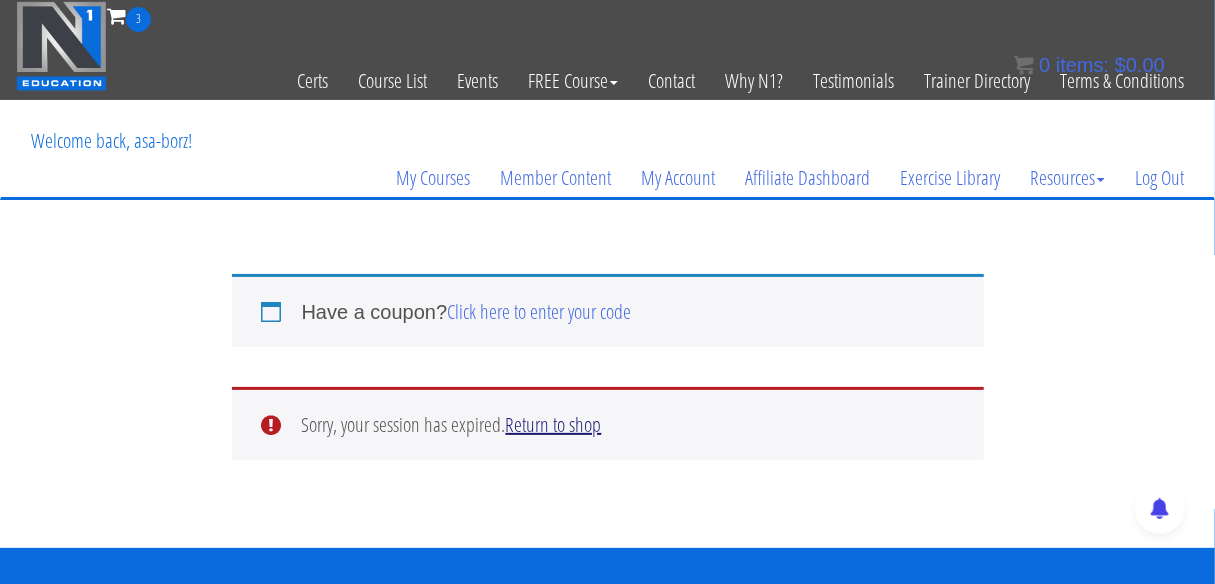 click on "Return to shop" at bounding box center [554, 424] 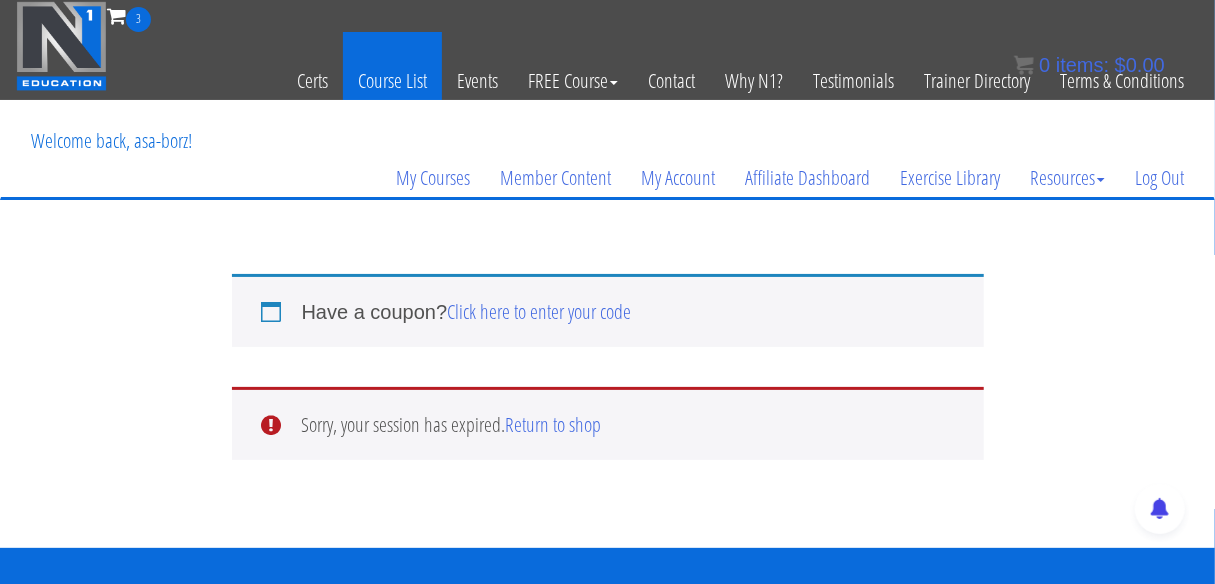 click on "Course List" at bounding box center (392, 81) 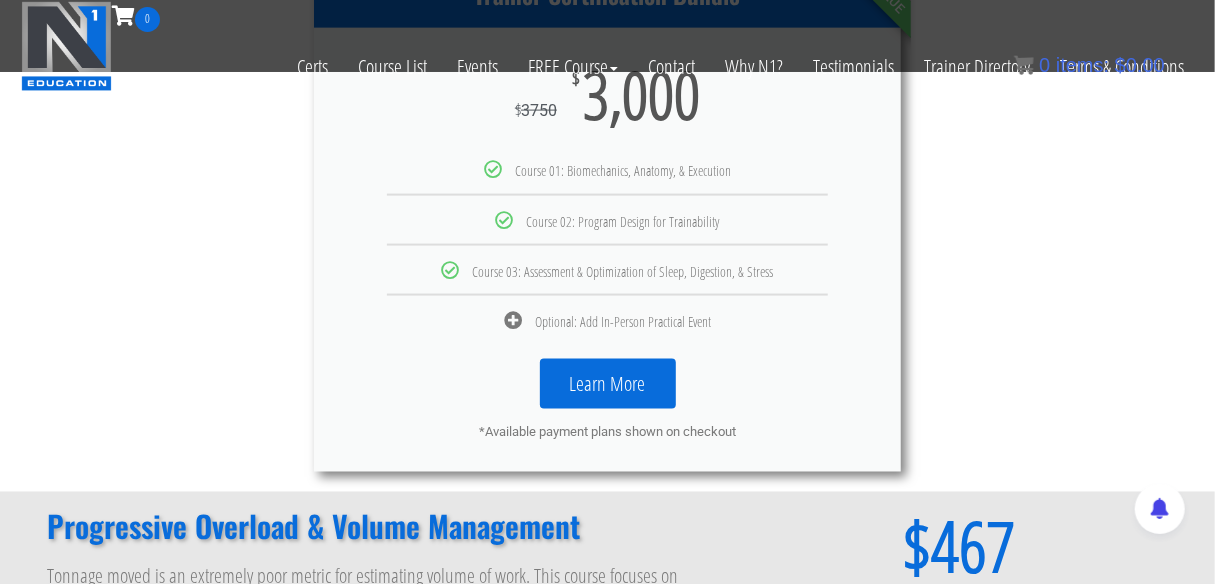 scroll, scrollTop: 1267, scrollLeft: 0, axis: vertical 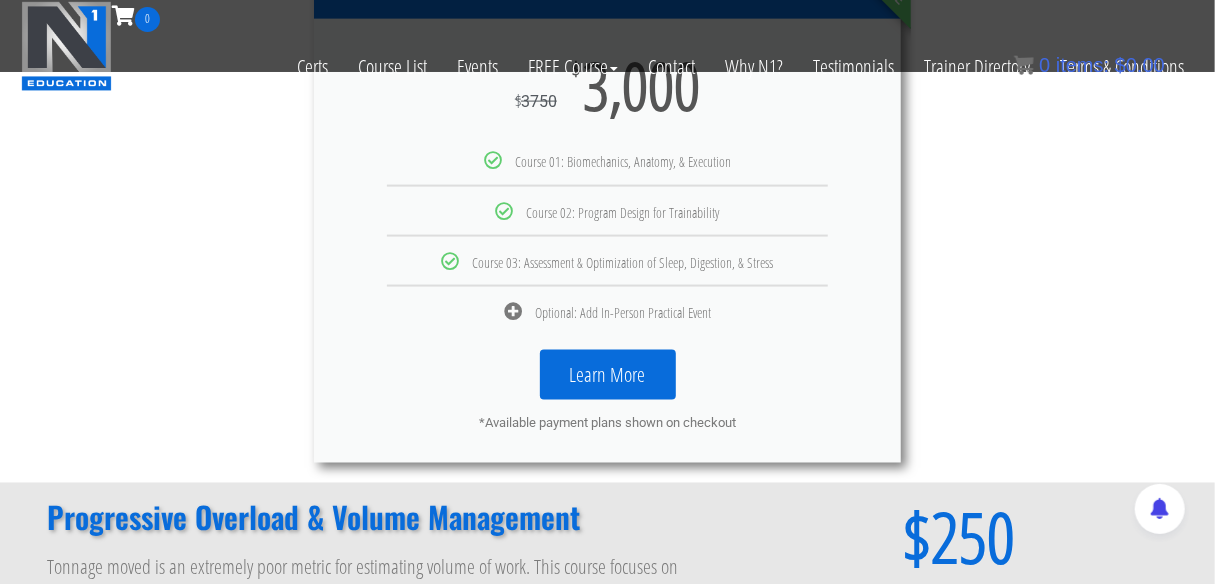 click on "Learn More" at bounding box center (608, 375) 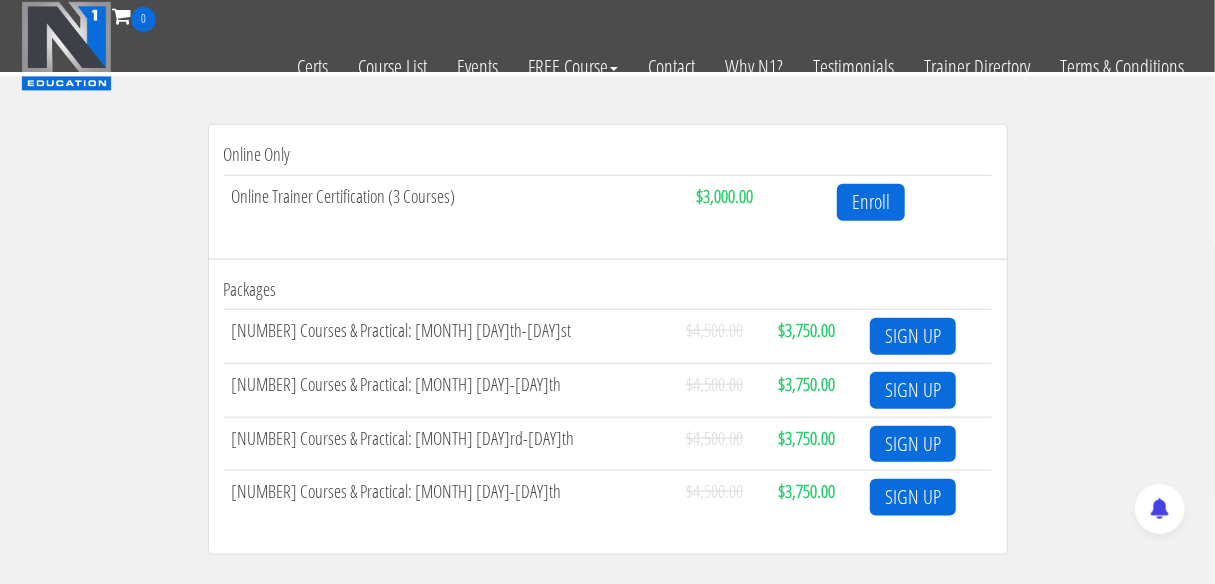 scroll, scrollTop: 773, scrollLeft: 0, axis: vertical 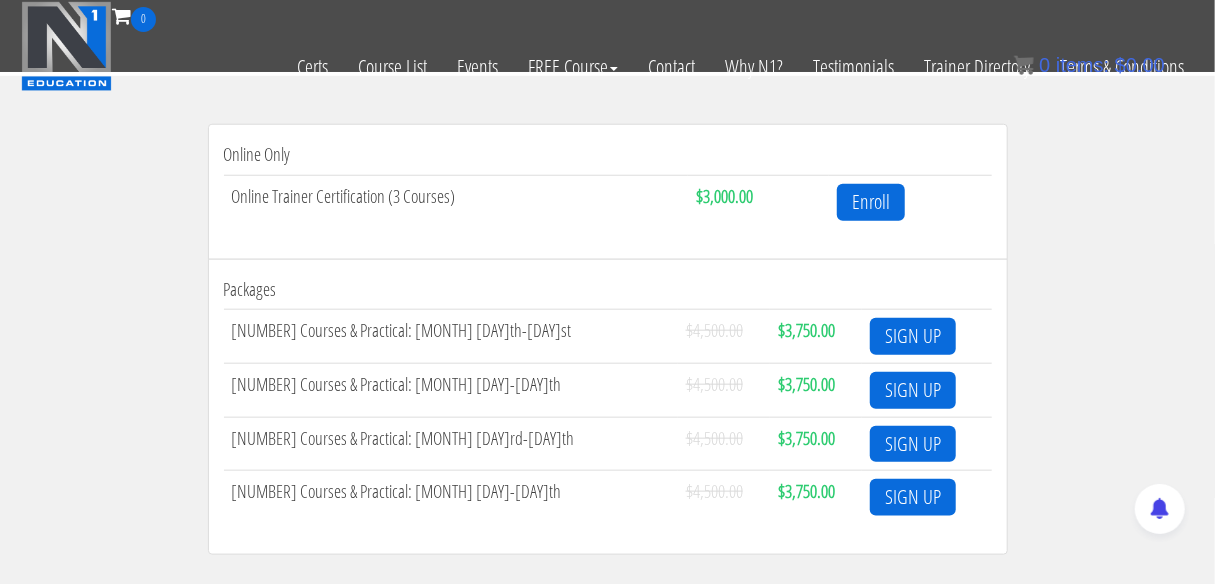 click on "$4,500.00" at bounding box center (724, 391) 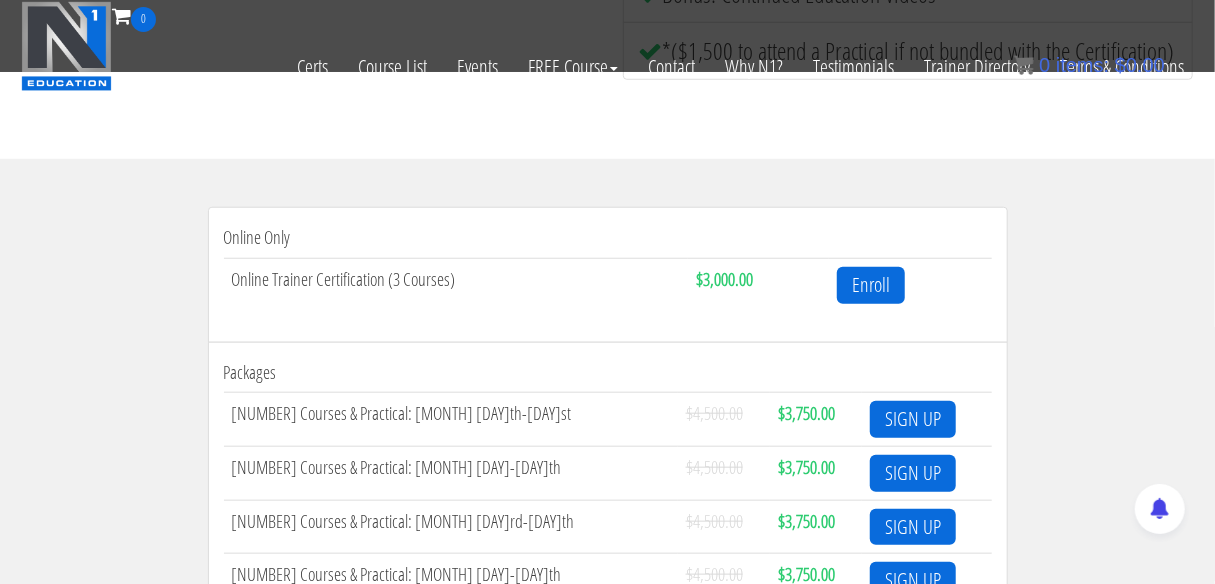 scroll, scrollTop: 691, scrollLeft: 0, axis: vertical 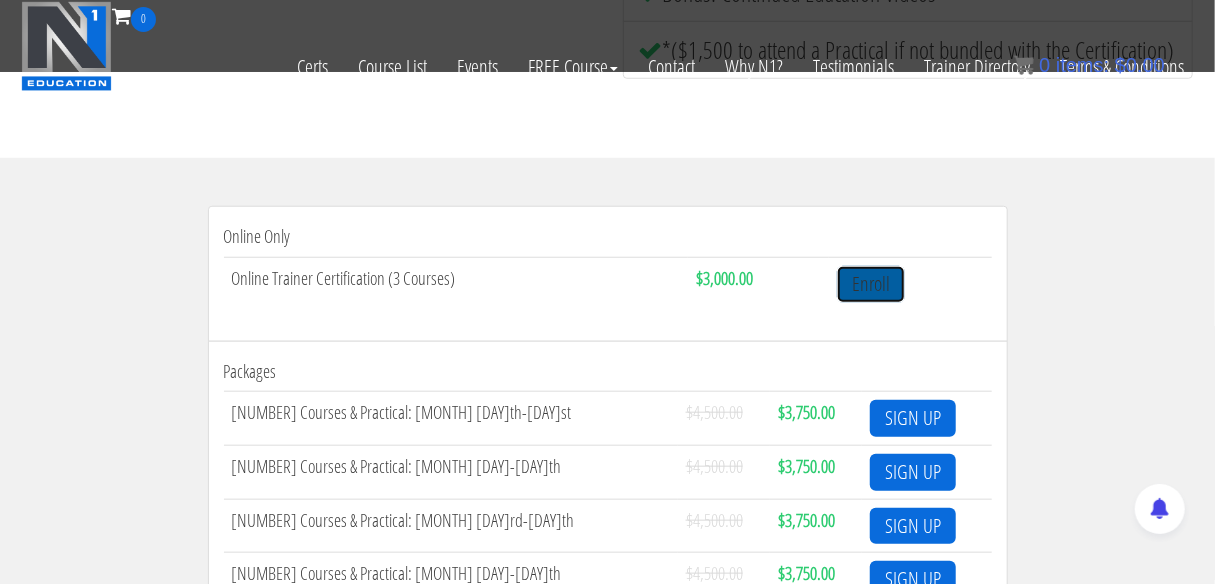 click on "Enroll" at bounding box center (871, 284) 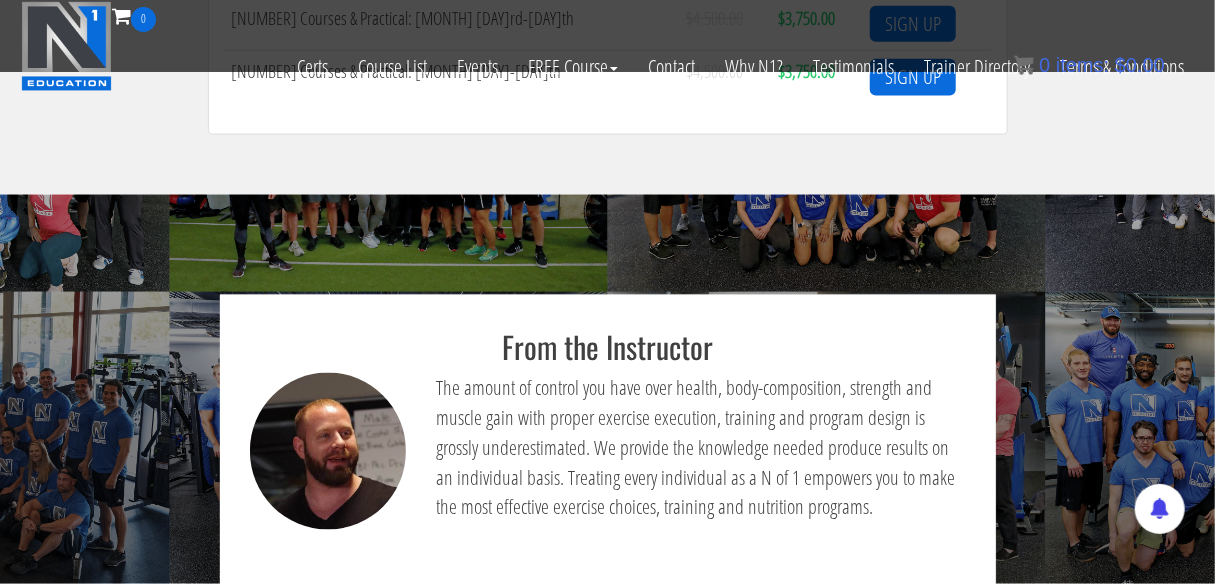 scroll, scrollTop: 1196, scrollLeft: 0, axis: vertical 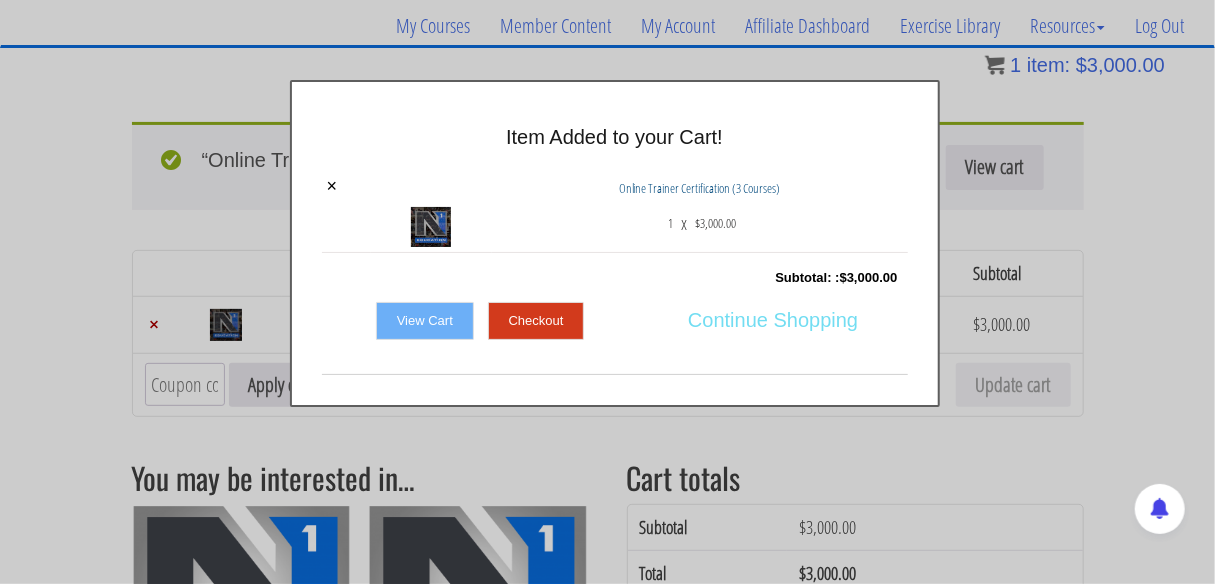 click on "Continue Shopping" at bounding box center [773, 320] 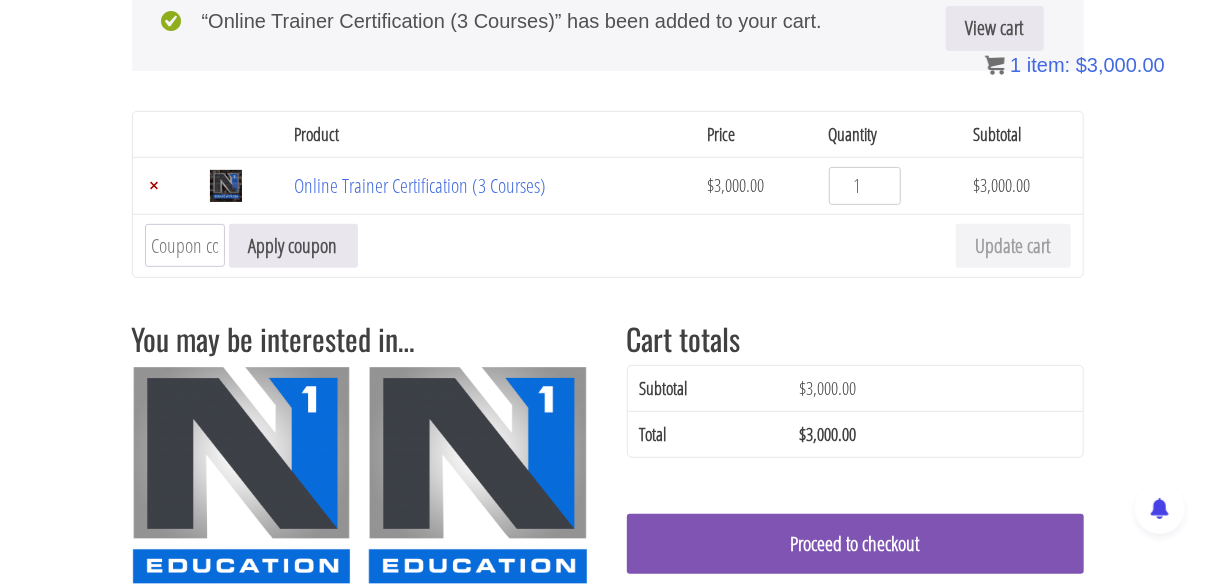 scroll, scrollTop: 305, scrollLeft: 0, axis: vertical 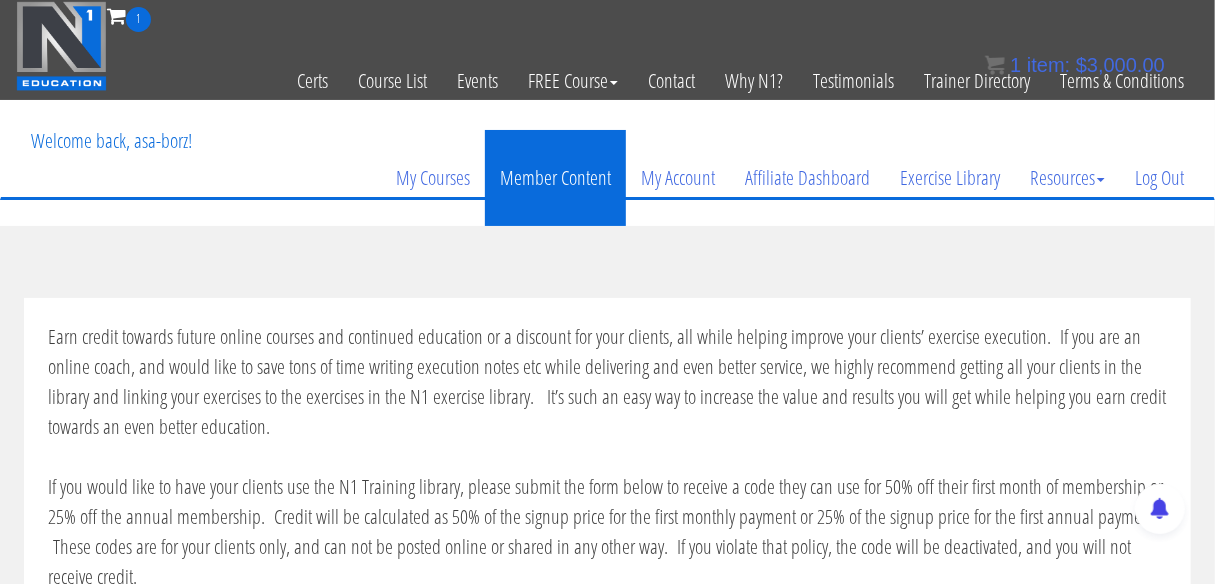 click on "Member Content" at bounding box center (555, 178) 